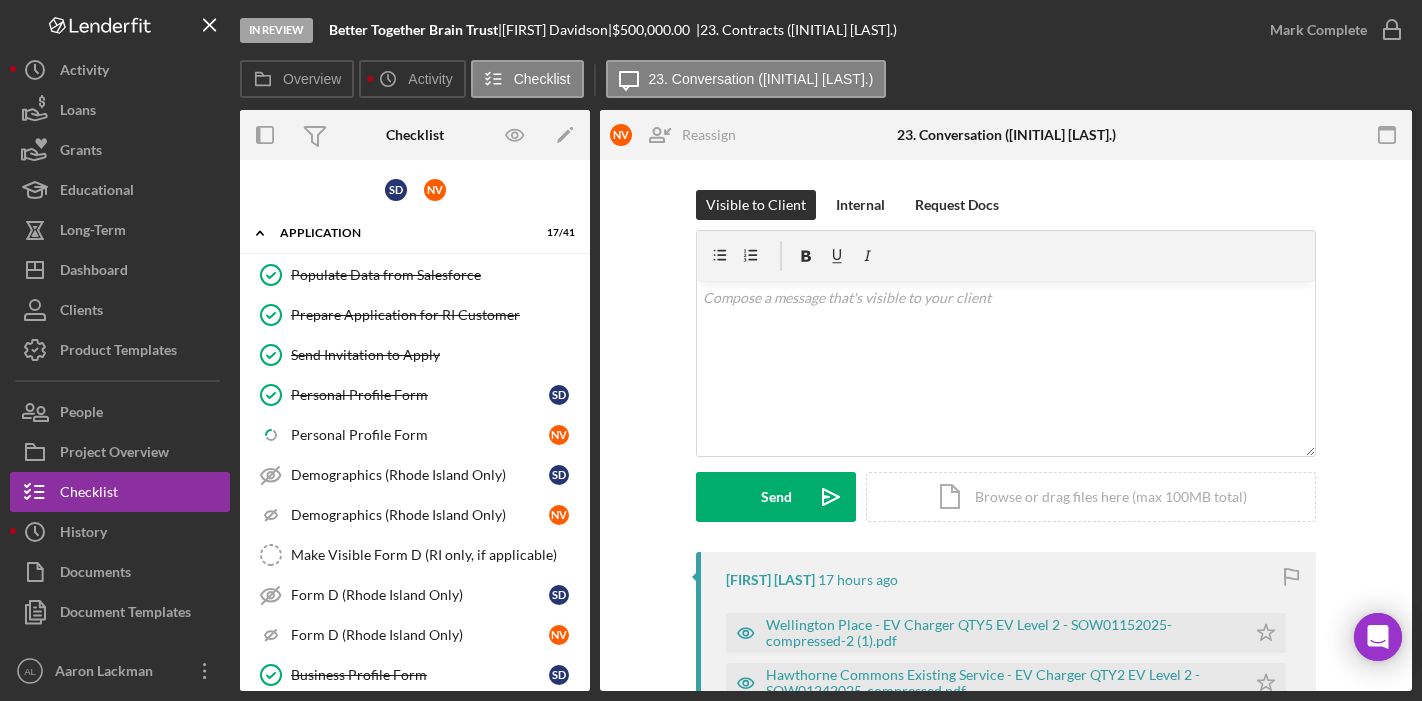scroll, scrollTop: 0, scrollLeft: 0, axis: both 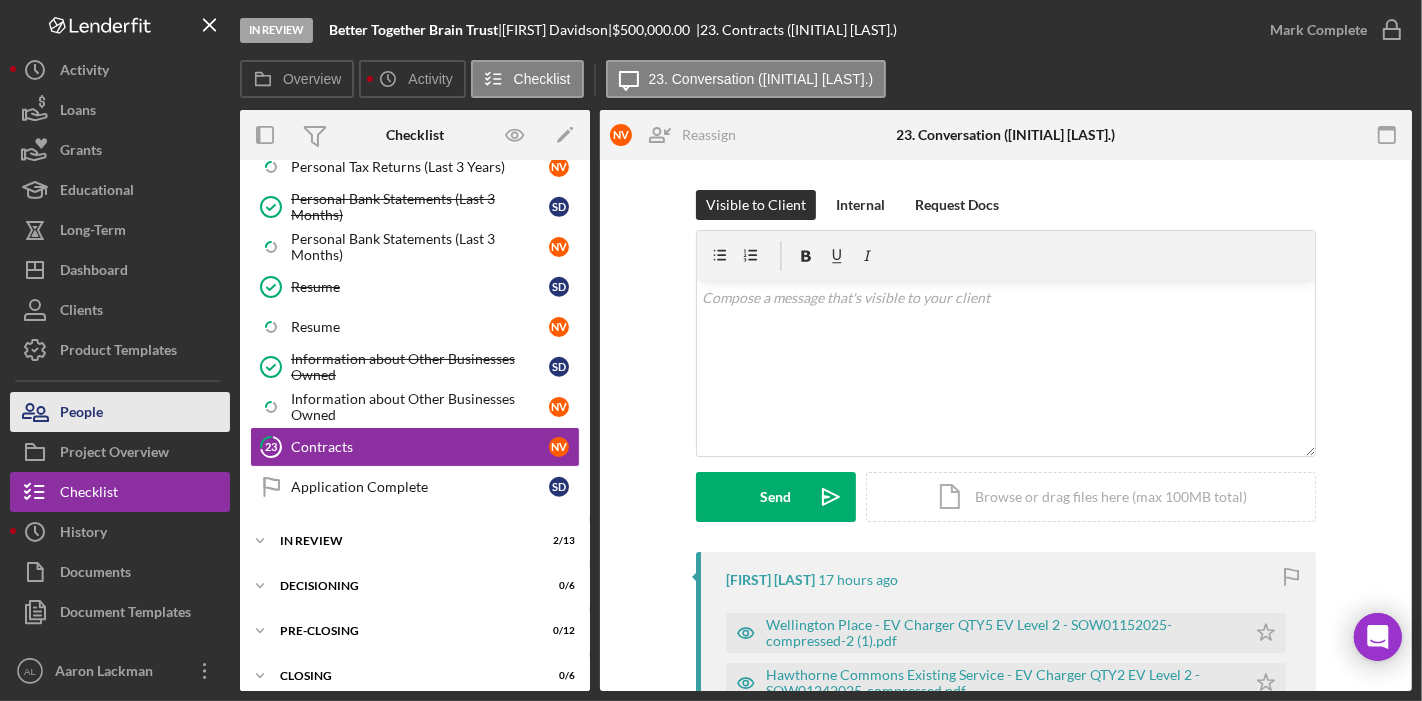click on "People" at bounding box center (120, 412) 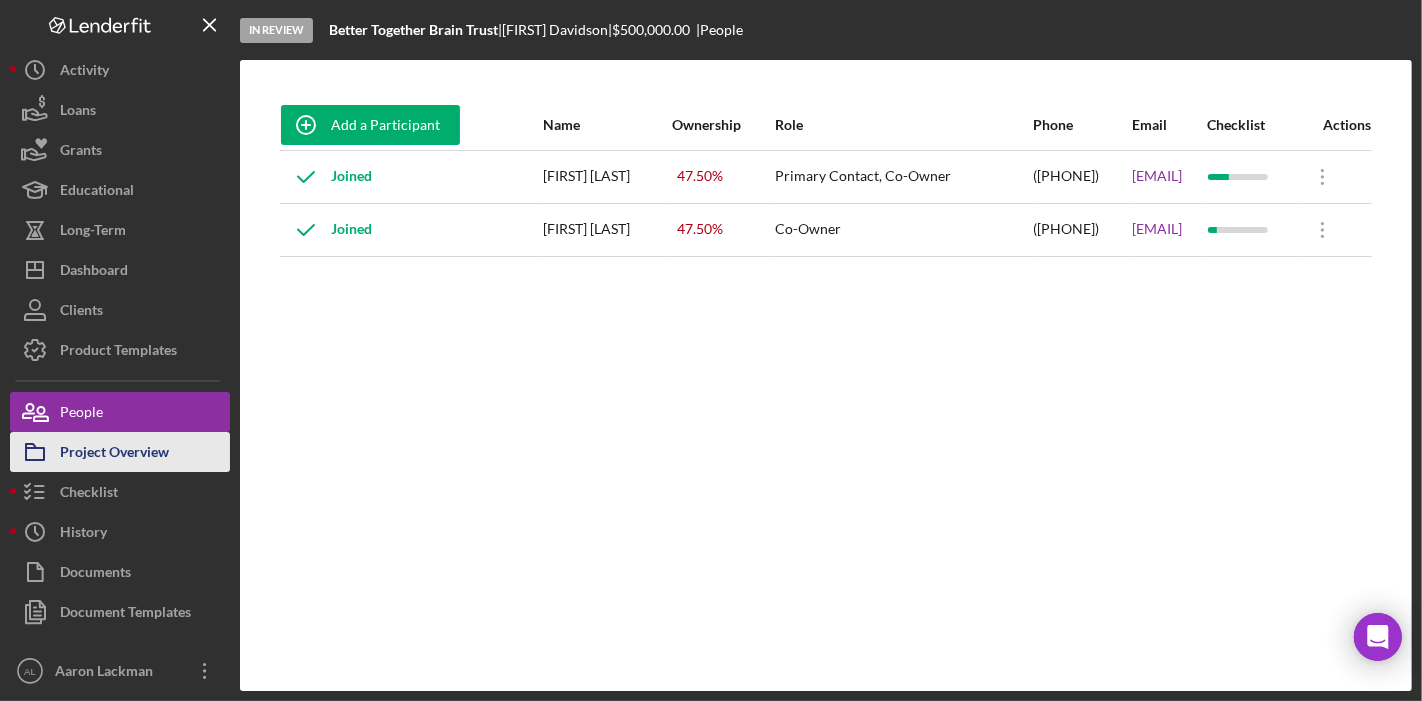 click on "Project Overview" at bounding box center (114, 454) 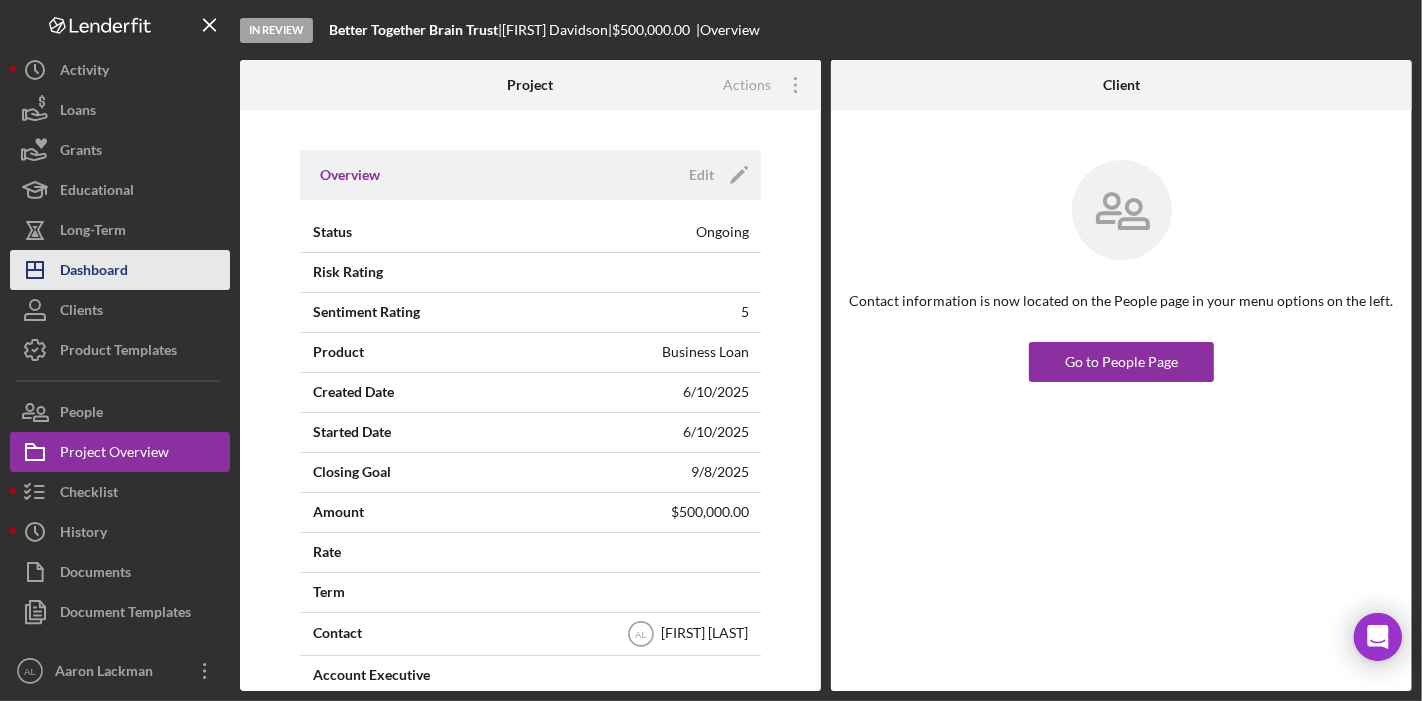 click on "Icon/Dashboard Dashboard" at bounding box center (120, 270) 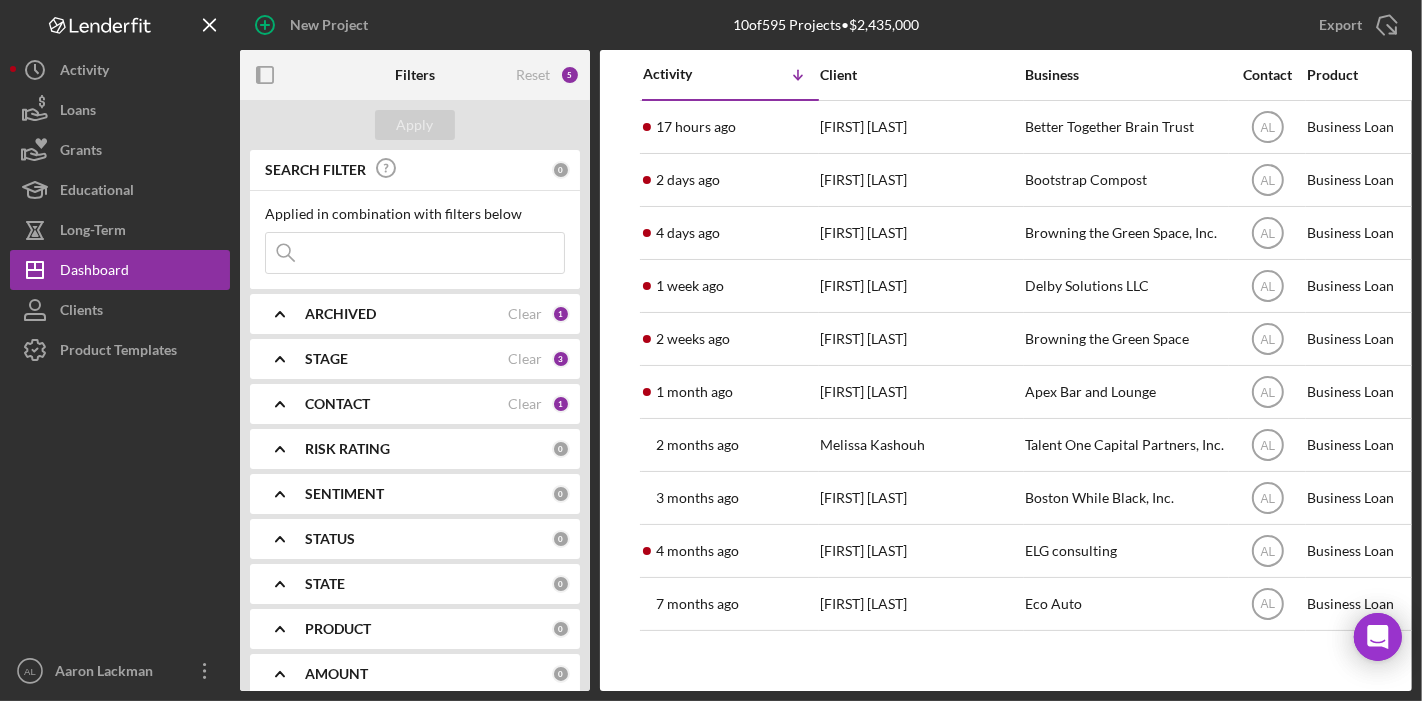 click on "CONTACT" at bounding box center [406, 404] 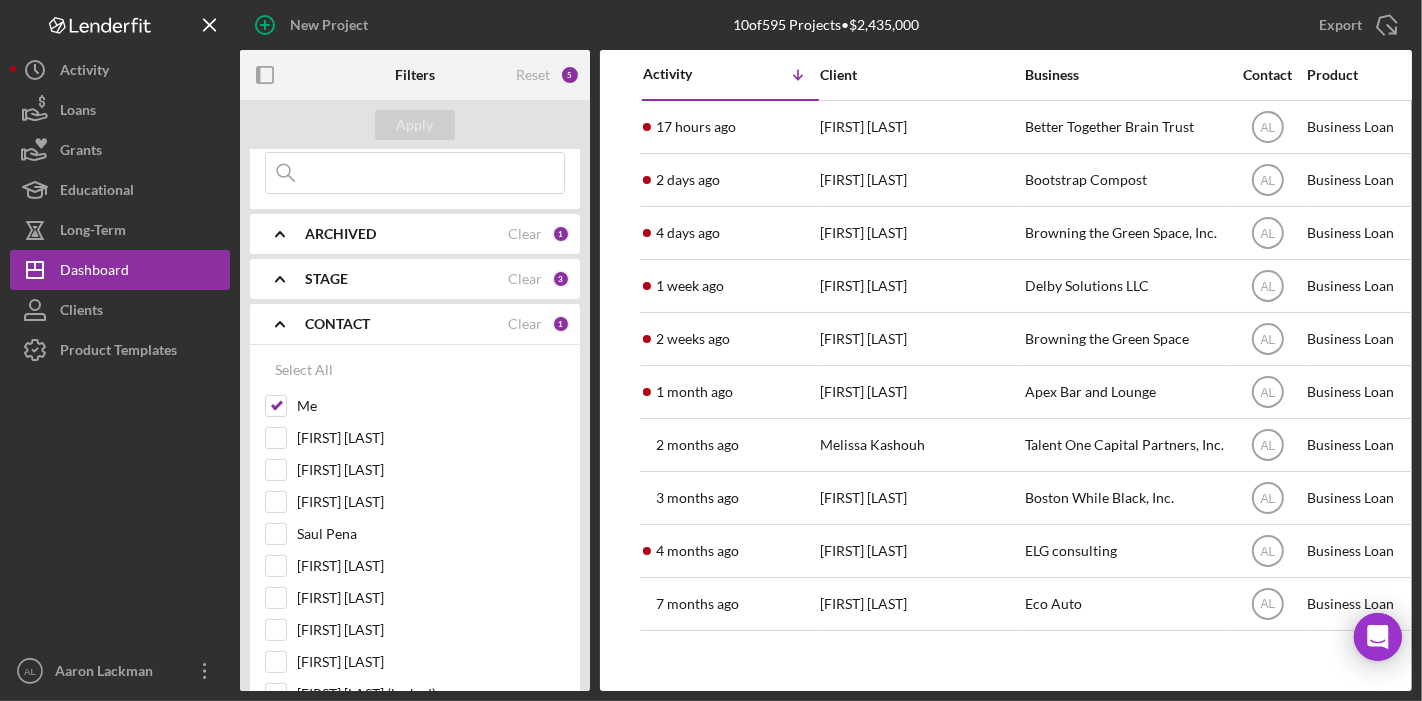 scroll, scrollTop: 107, scrollLeft: 0, axis: vertical 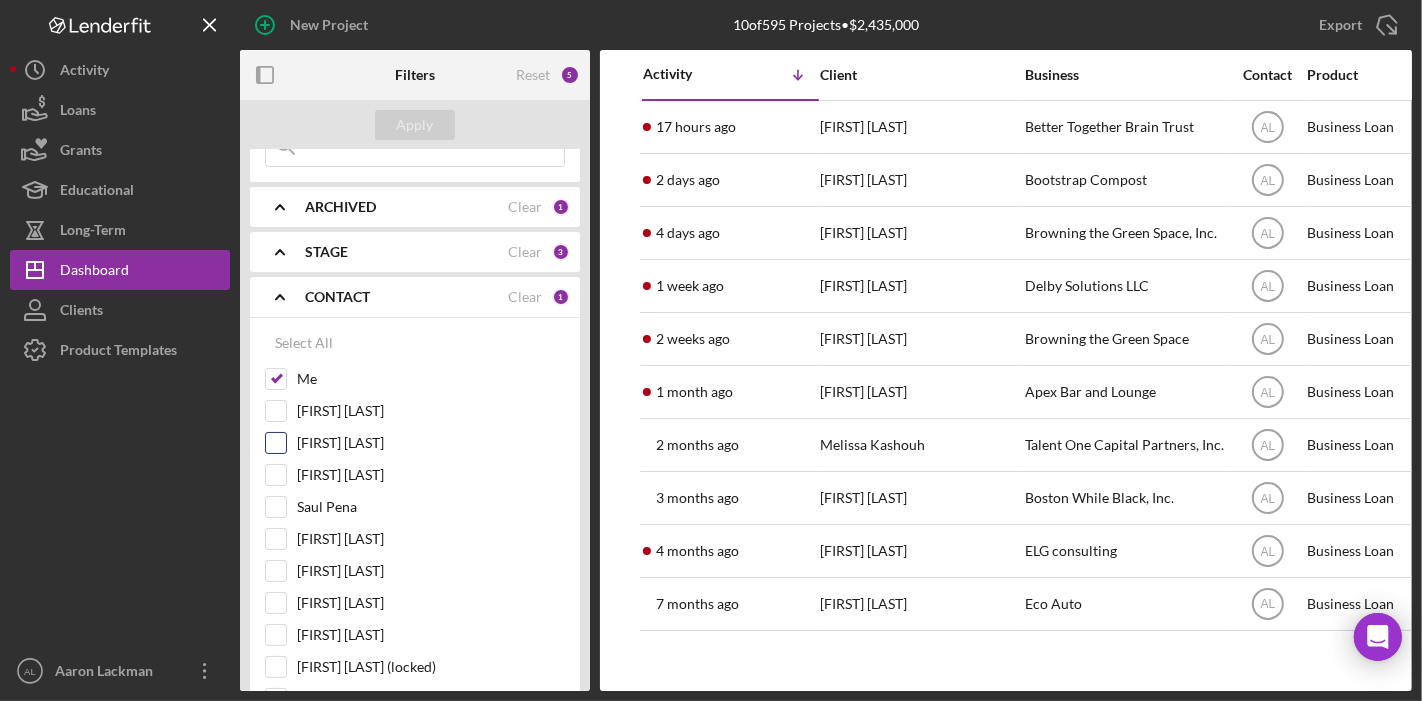 click on "[FIRST] [LAST]" at bounding box center [415, 448] 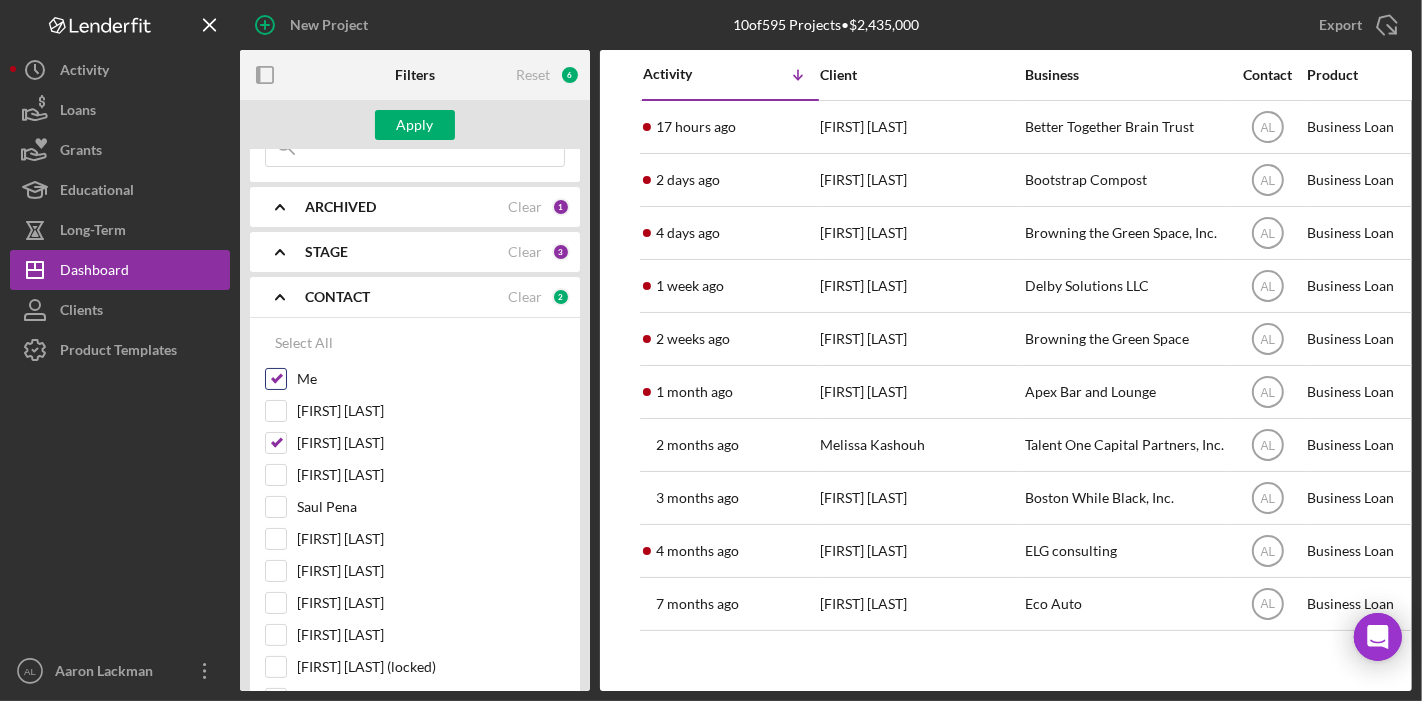 click on "Me" at bounding box center [276, 379] 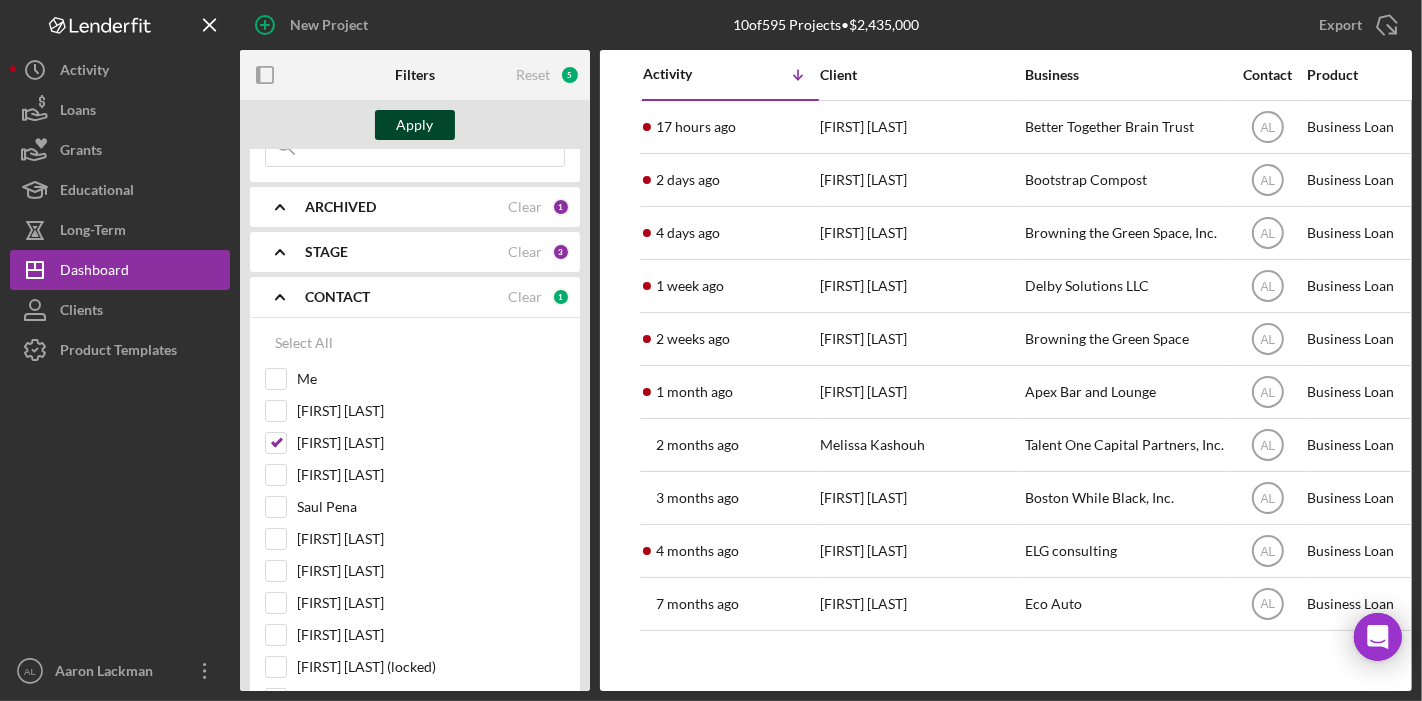 click on "Apply" at bounding box center [415, 125] 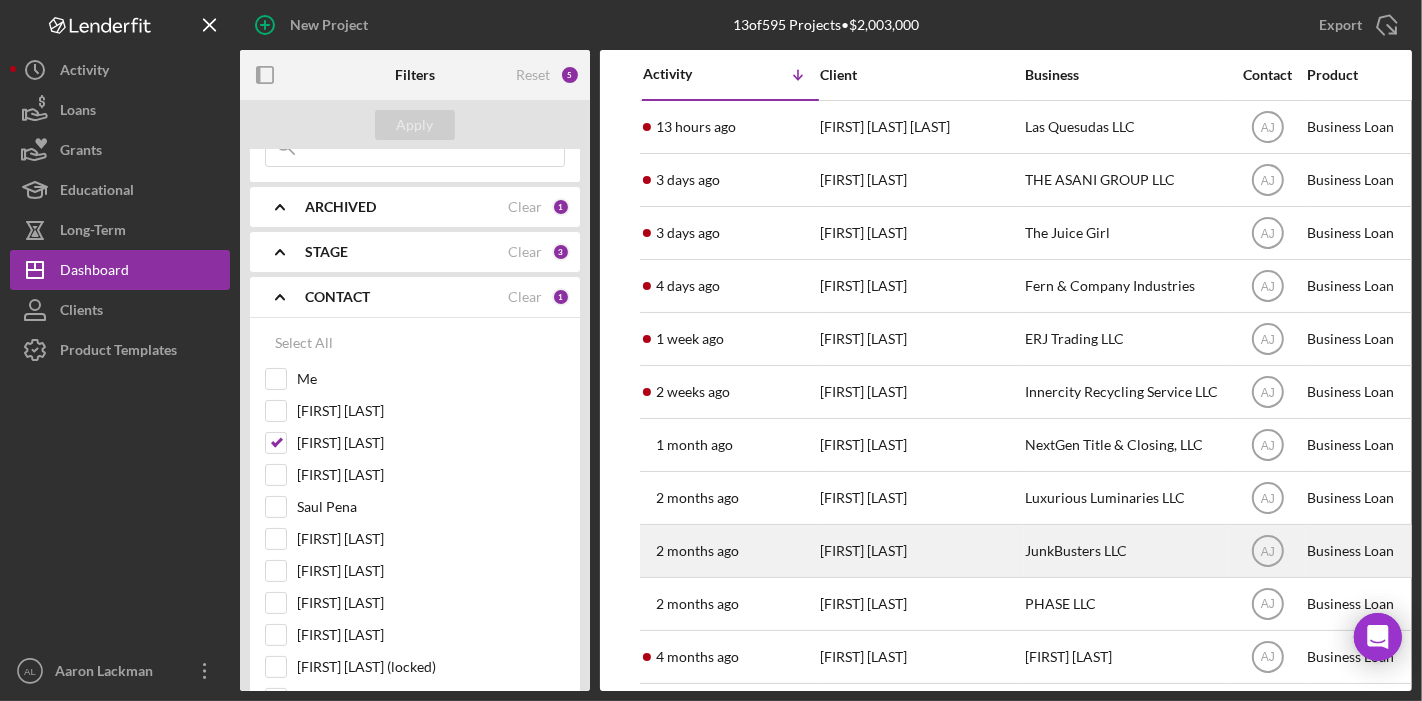 click on "[FIRST] [LAST]" at bounding box center (920, 551) 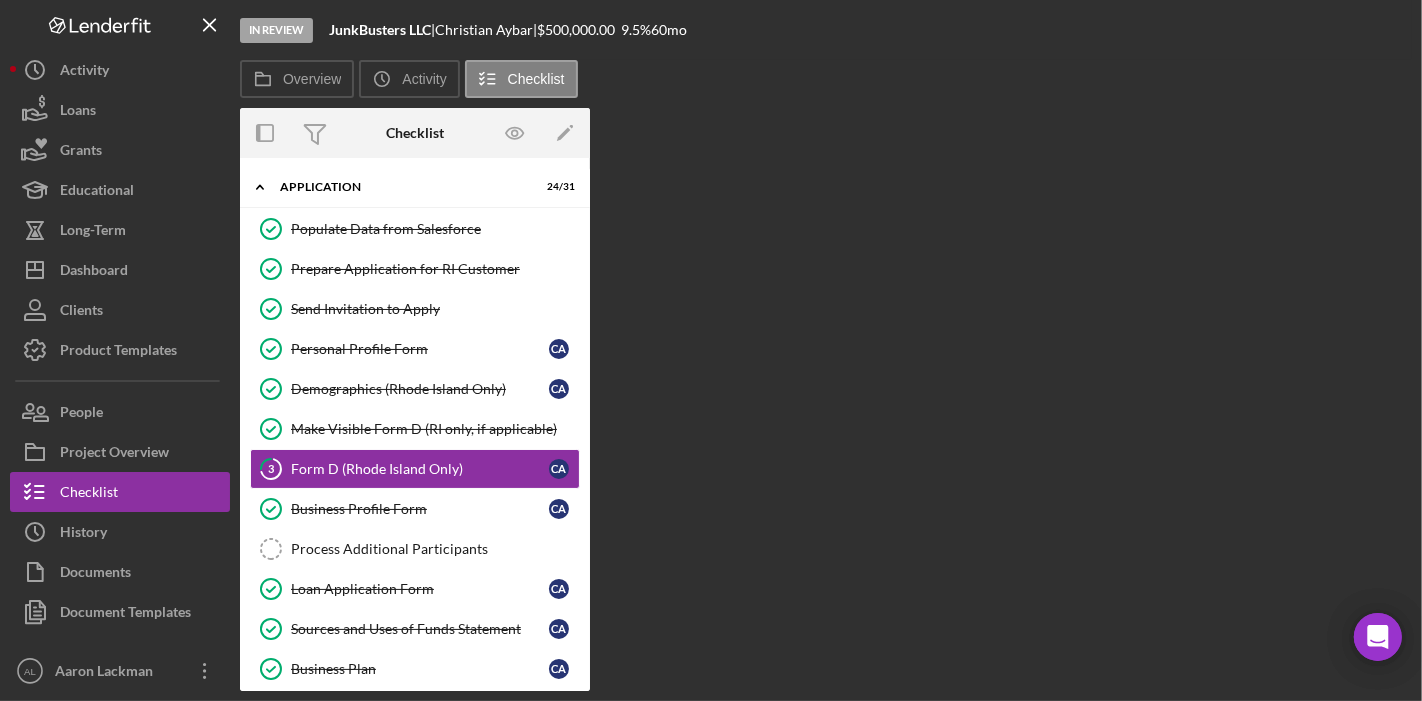 scroll, scrollTop: 41, scrollLeft: 0, axis: vertical 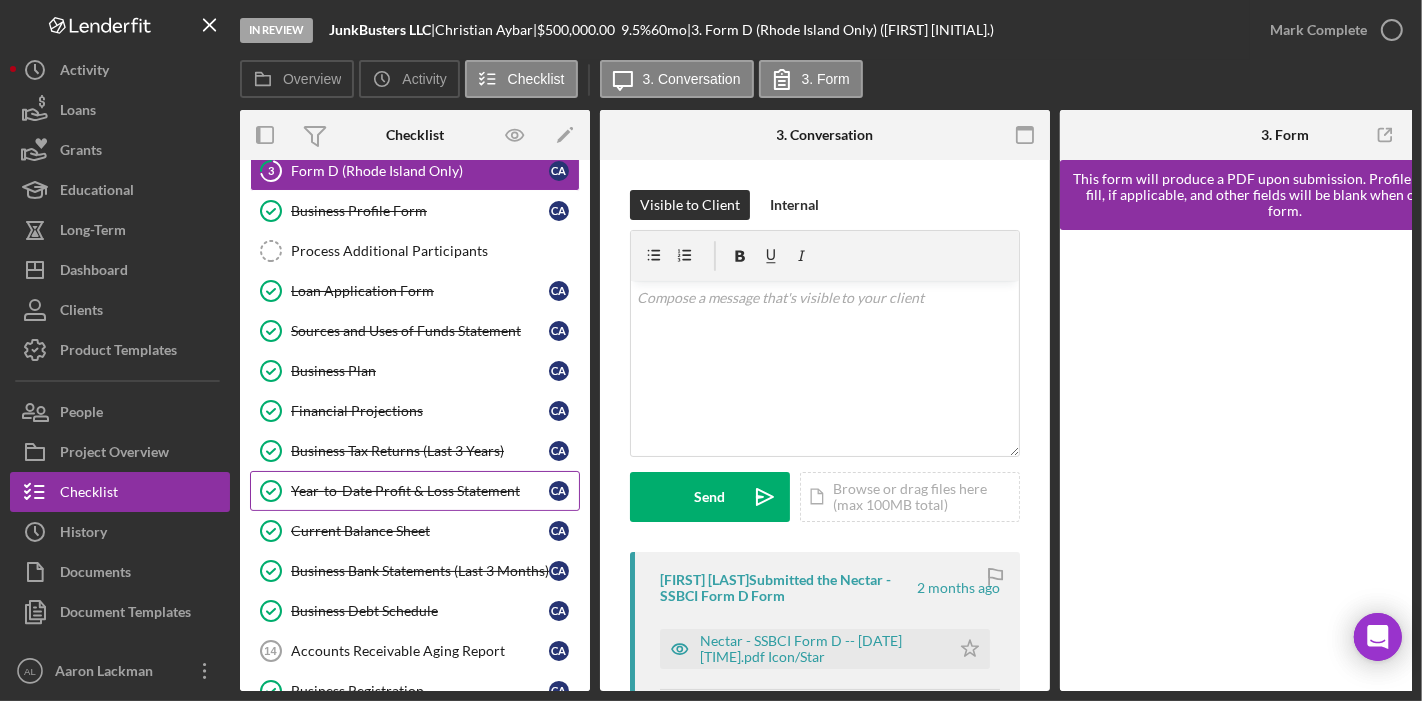 click on "Year-to-Date Profit & Loss Statement" at bounding box center [420, 491] 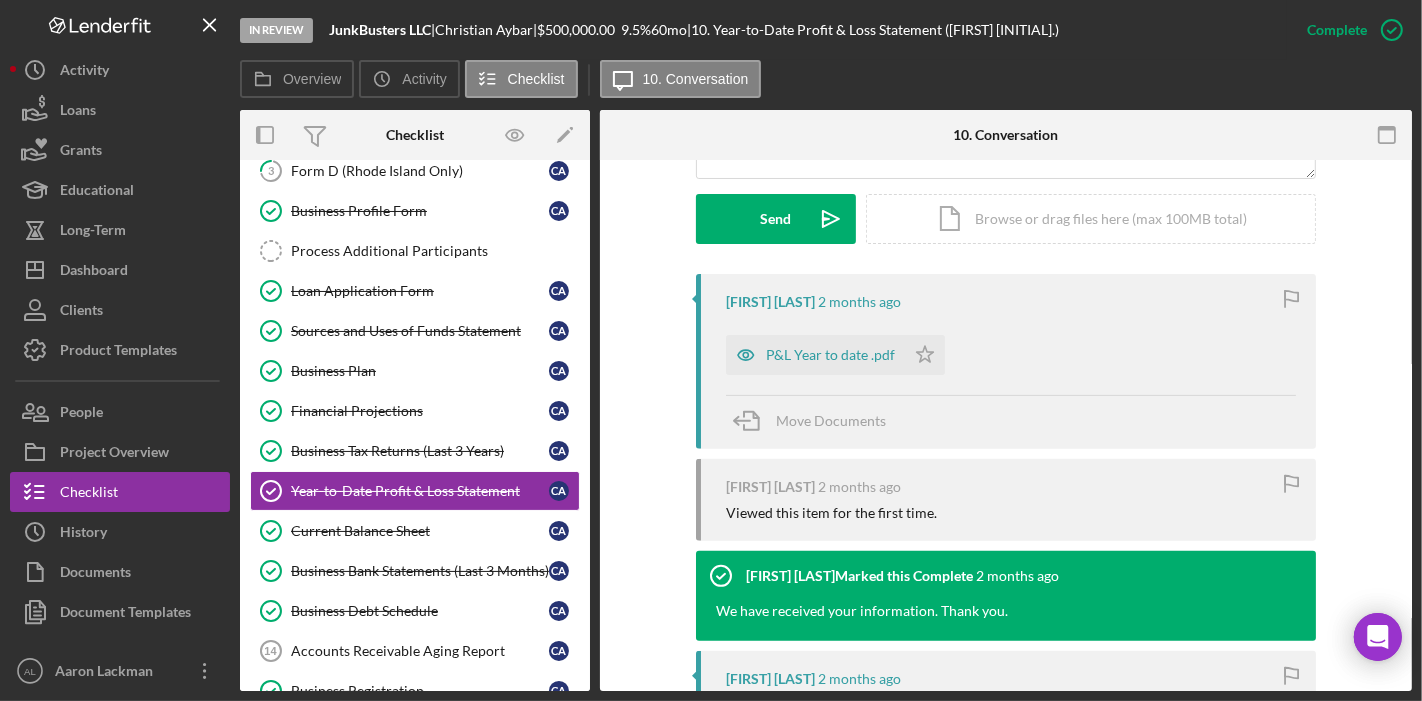 scroll, scrollTop: 562, scrollLeft: 0, axis: vertical 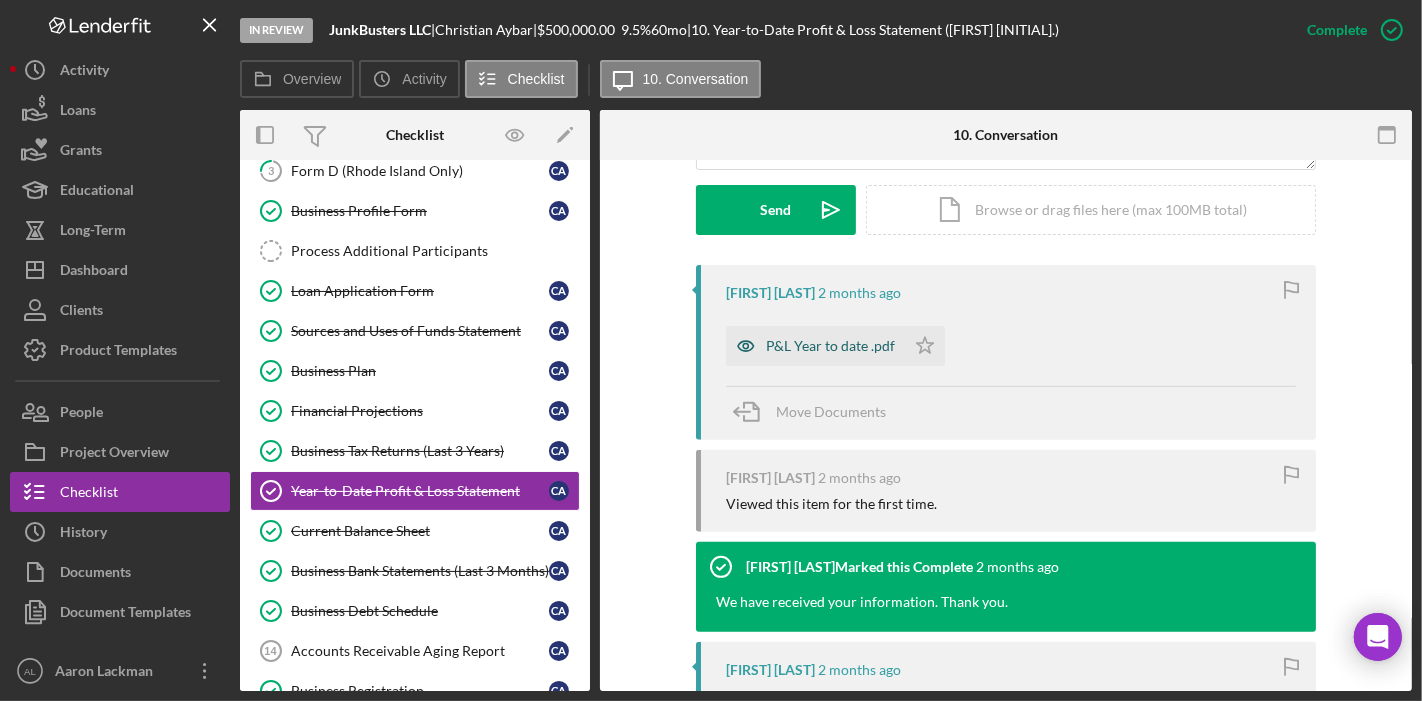 click on "P&L Year to date .pdf" at bounding box center (830, 346) 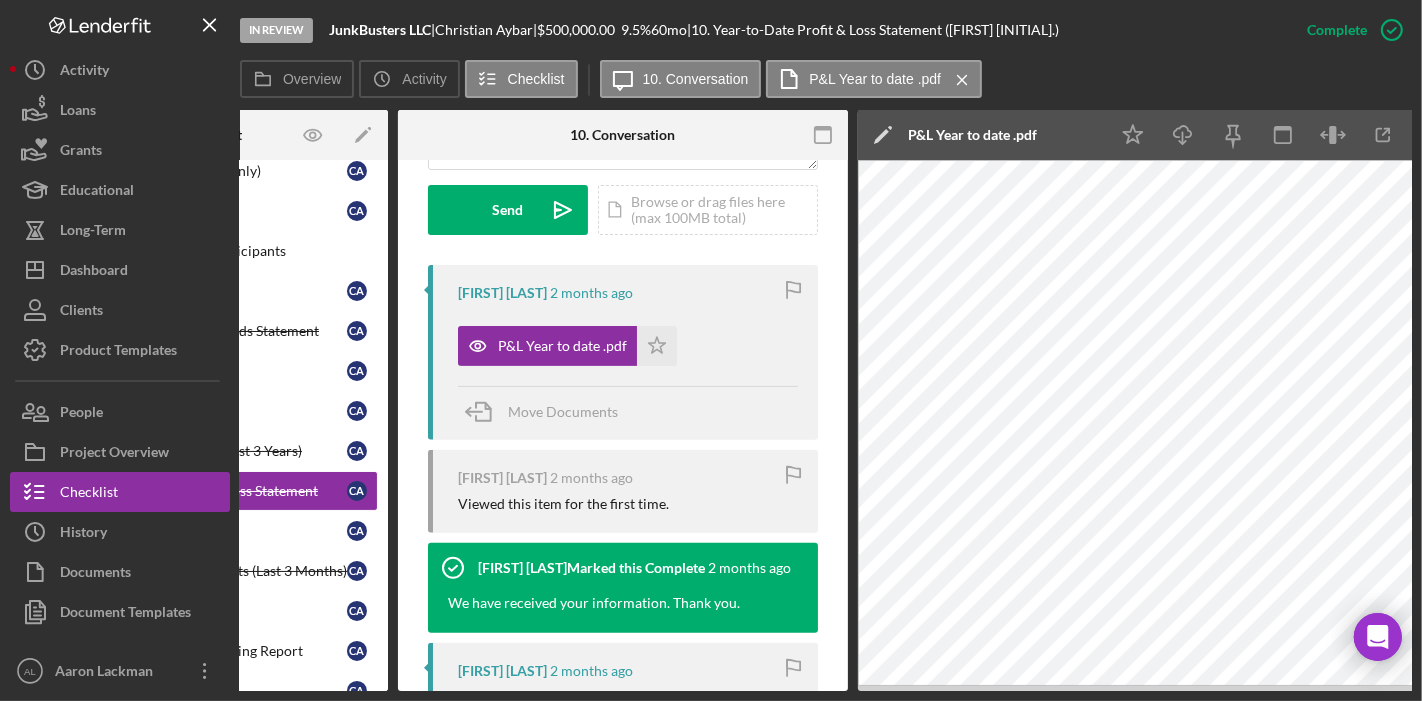 scroll, scrollTop: 0, scrollLeft: 247, axis: horizontal 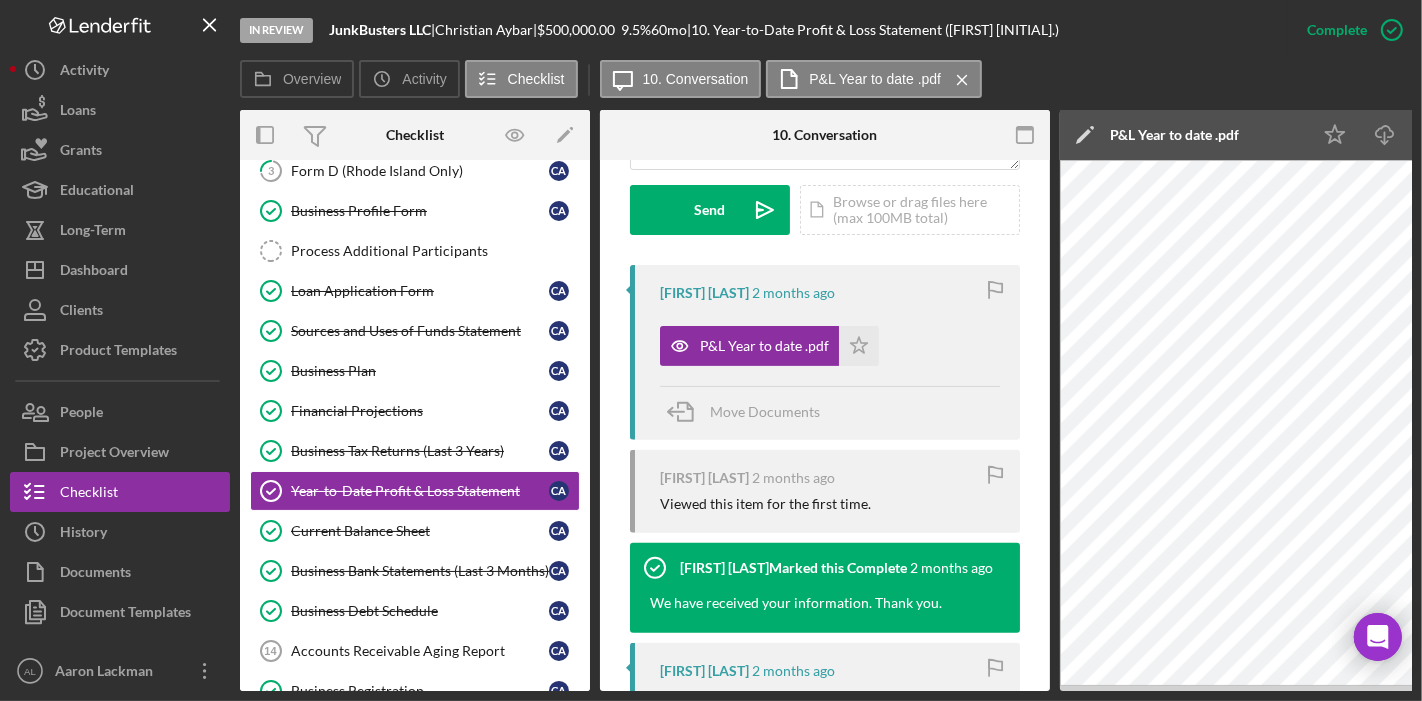 drag, startPoint x: 590, startPoint y: 421, endPoint x: 585, endPoint y: 412, distance: 10.29563 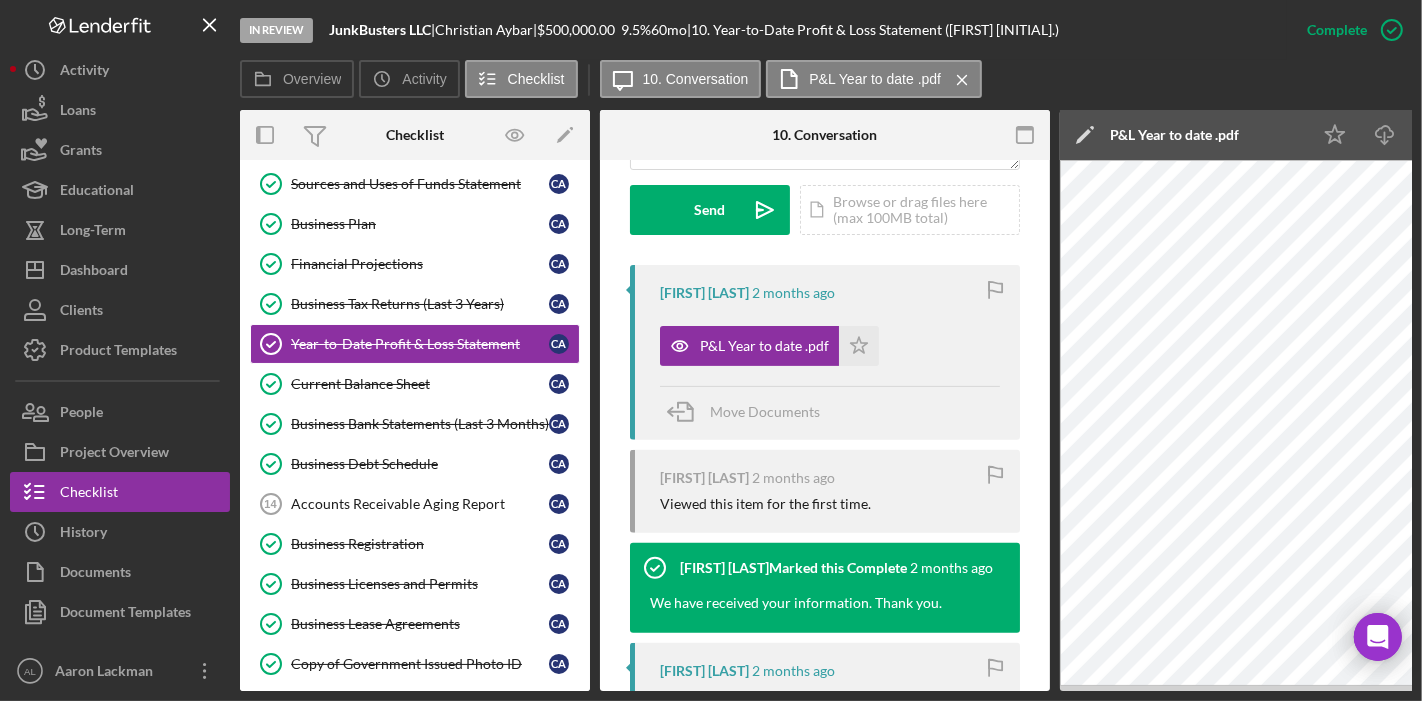 scroll, scrollTop: 439, scrollLeft: 0, axis: vertical 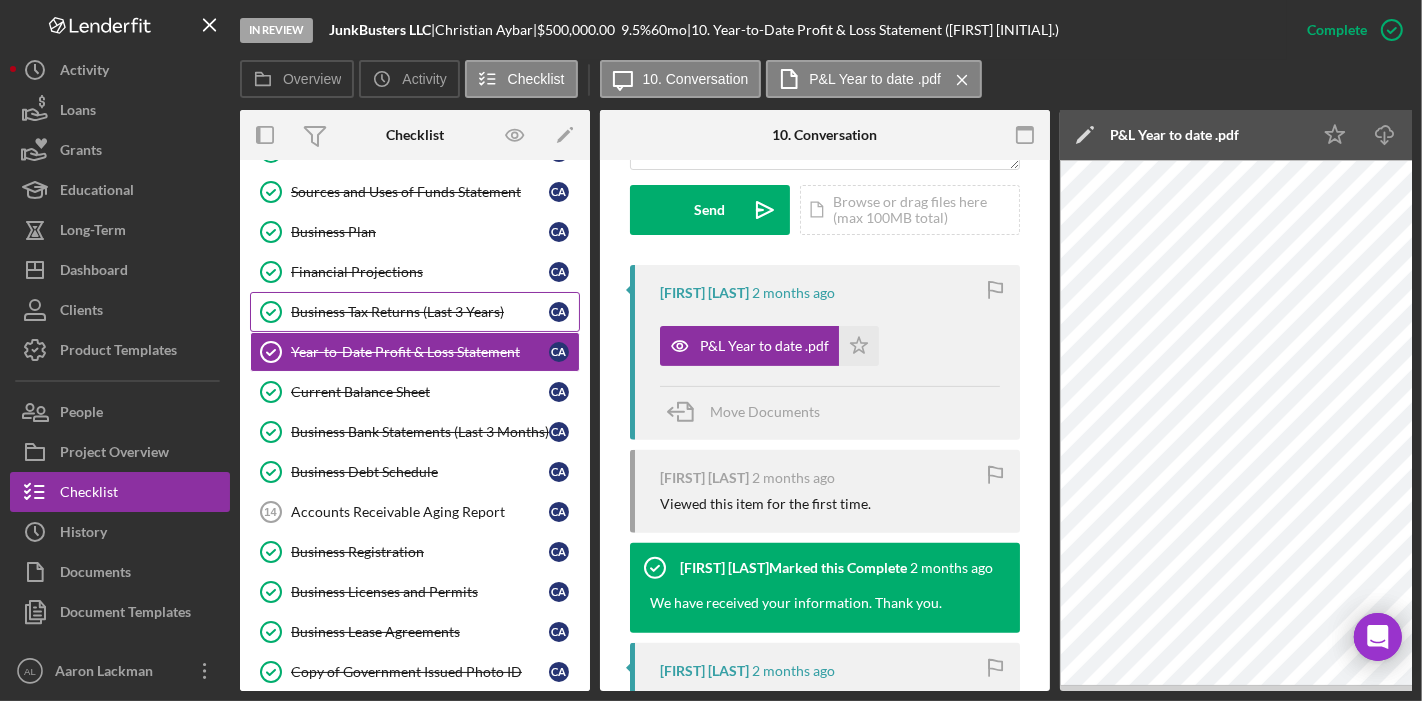 click on "Business Tax Returns (Last 3 Years)" at bounding box center (420, 312) 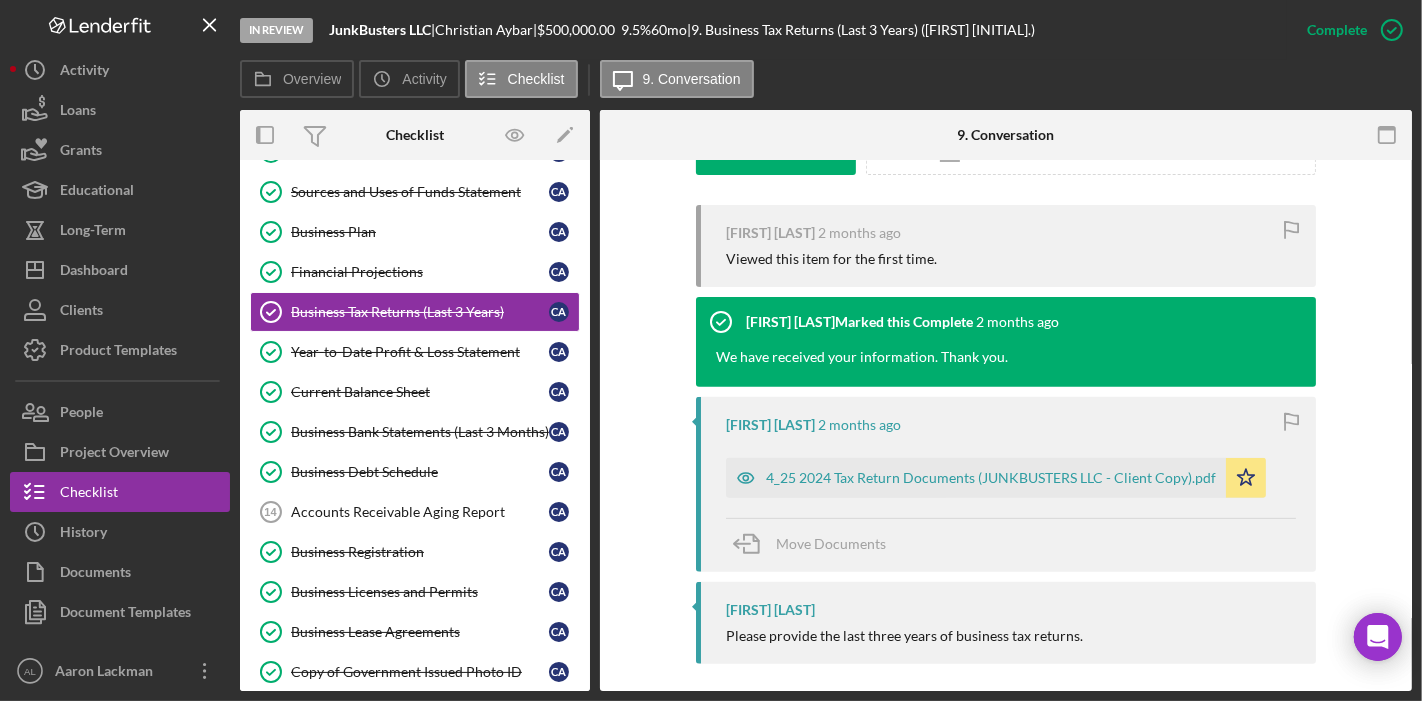 scroll, scrollTop: 627, scrollLeft: 0, axis: vertical 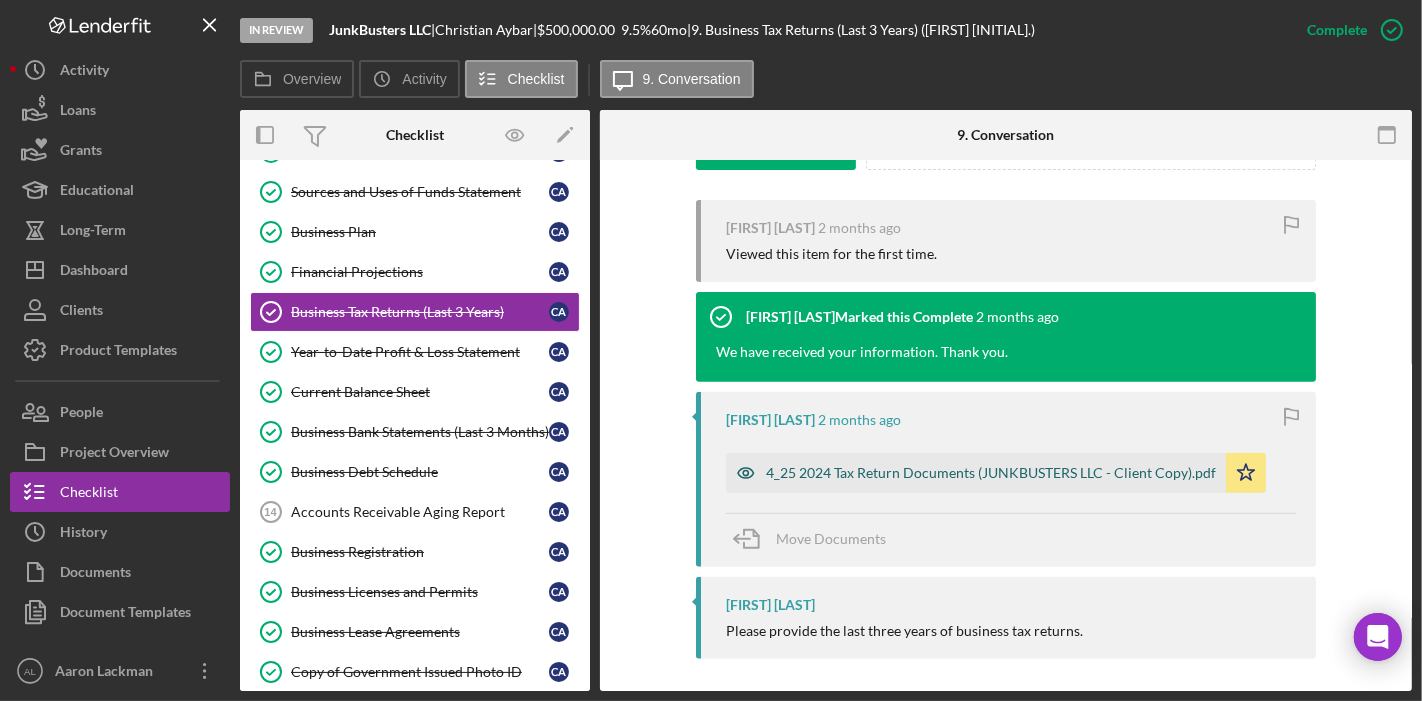click on "4_25 2024 Tax Return Documents (JUNKBUSTERS LLC - Client Copy).pdf" at bounding box center (976, 473) 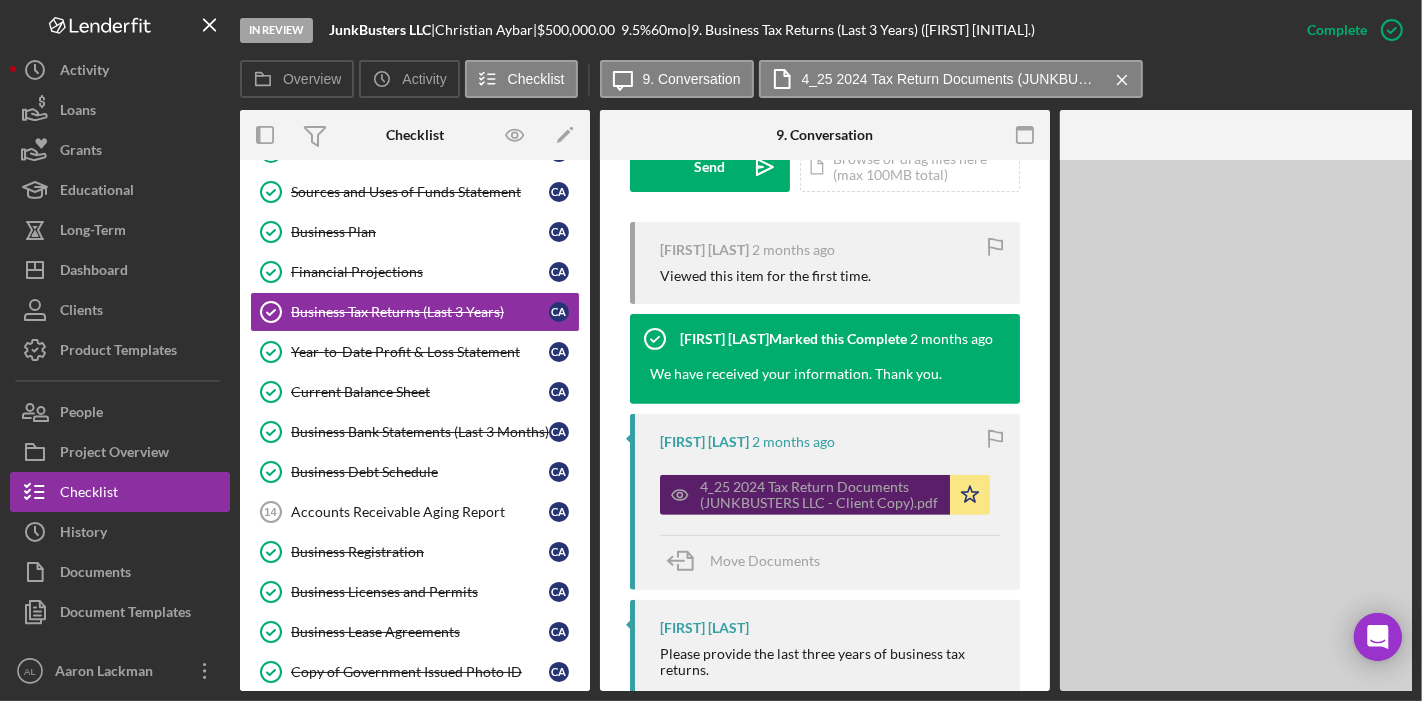 scroll, scrollTop: 650, scrollLeft: 0, axis: vertical 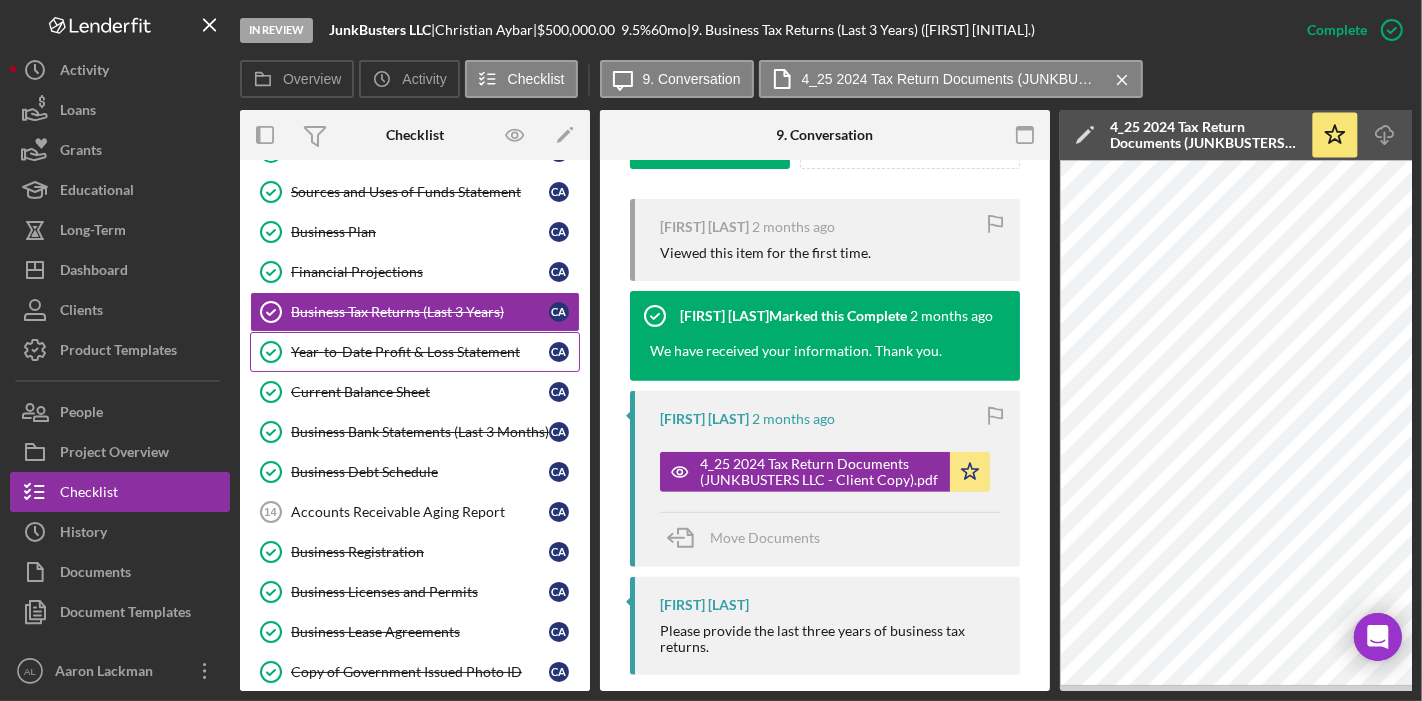 click on "Year-to-Date Profit & Loss Statement" at bounding box center (420, 352) 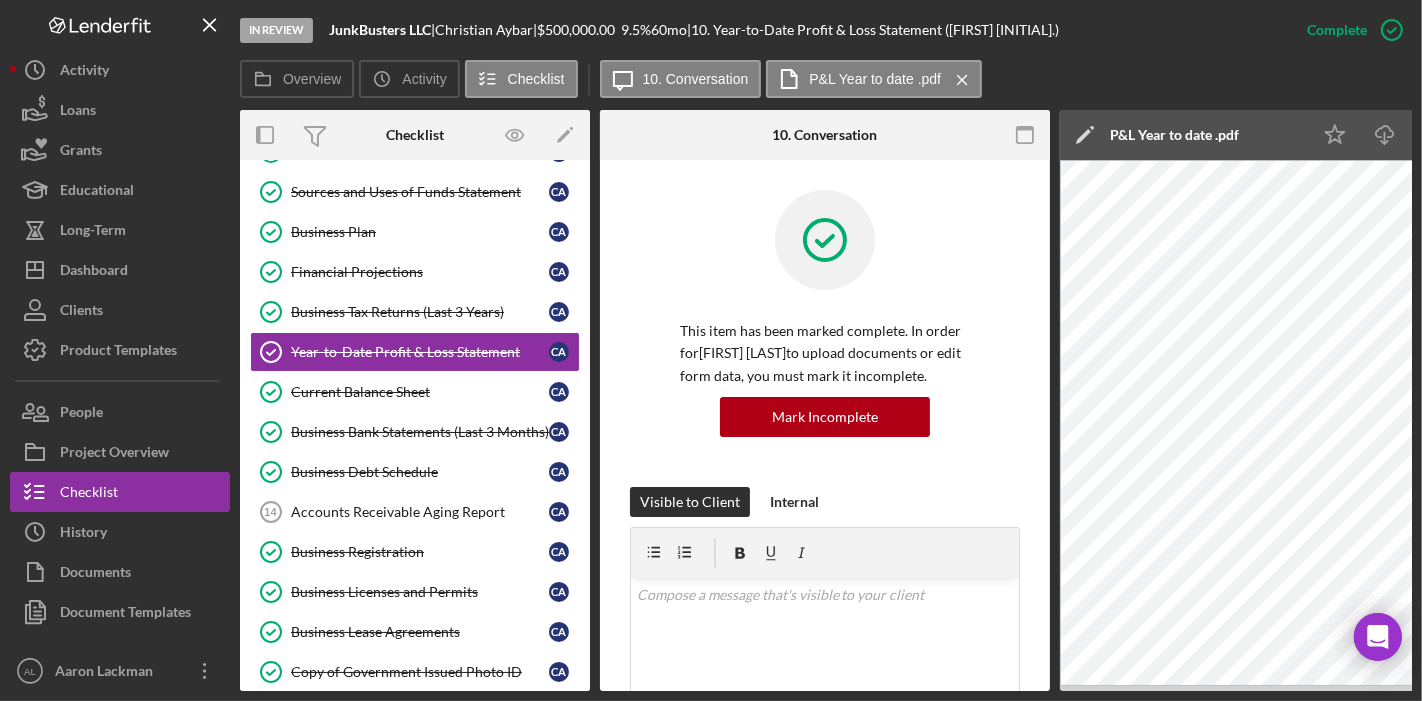 drag, startPoint x: 1142, startPoint y: 692, endPoint x: 1410, endPoint y: 751, distance: 274.41757 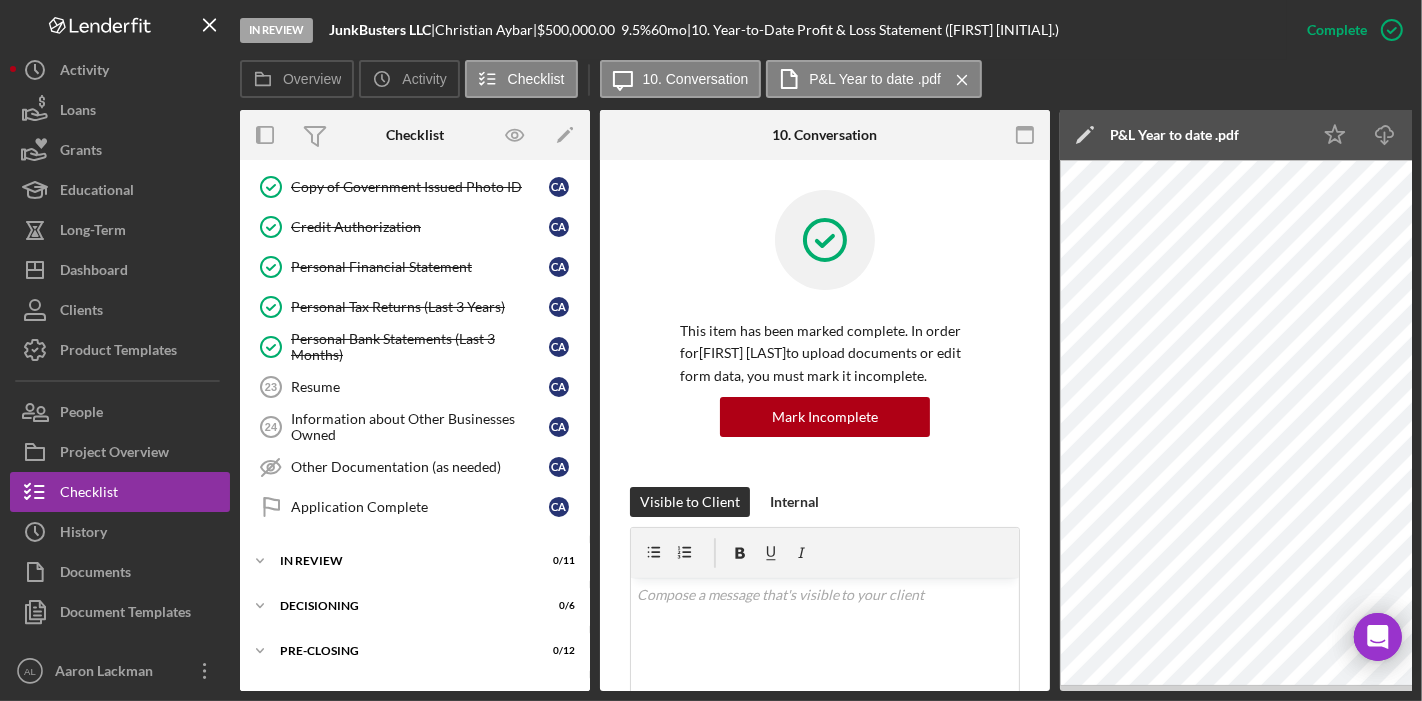 scroll, scrollTop: 993, scrollLeft: 0, axis: vertical 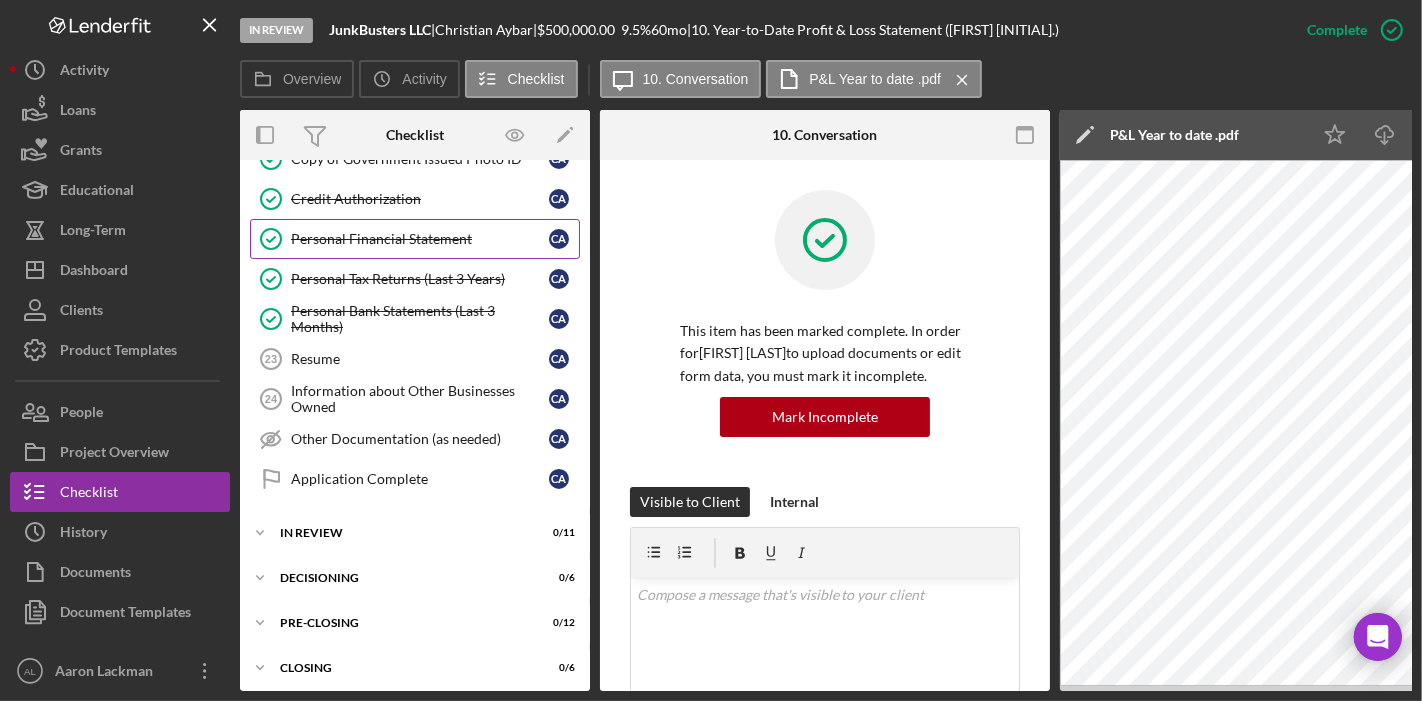 click on "Personal Financial Statement Personal Financial Statement C A" at bounding box center [415, 239] 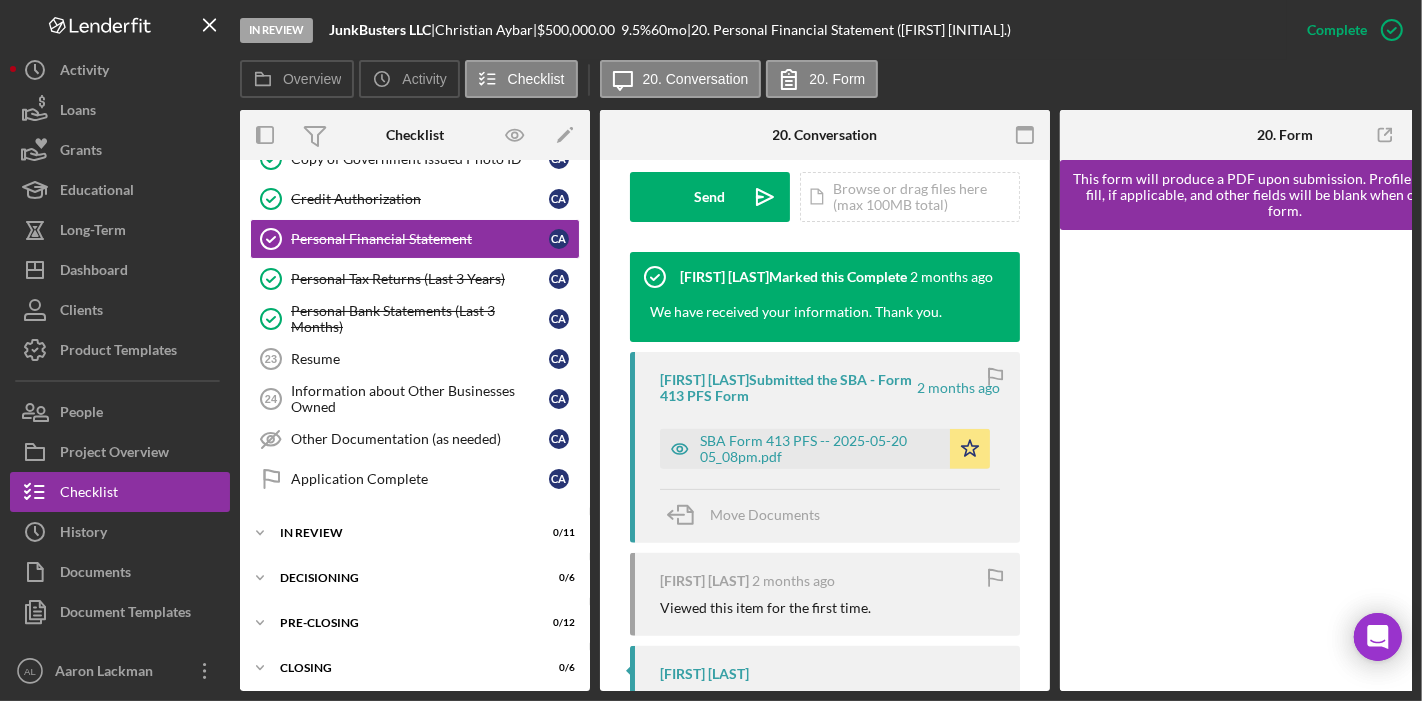 scroll, scrollTop: 709, scrollLeft: 0, axis: vertical 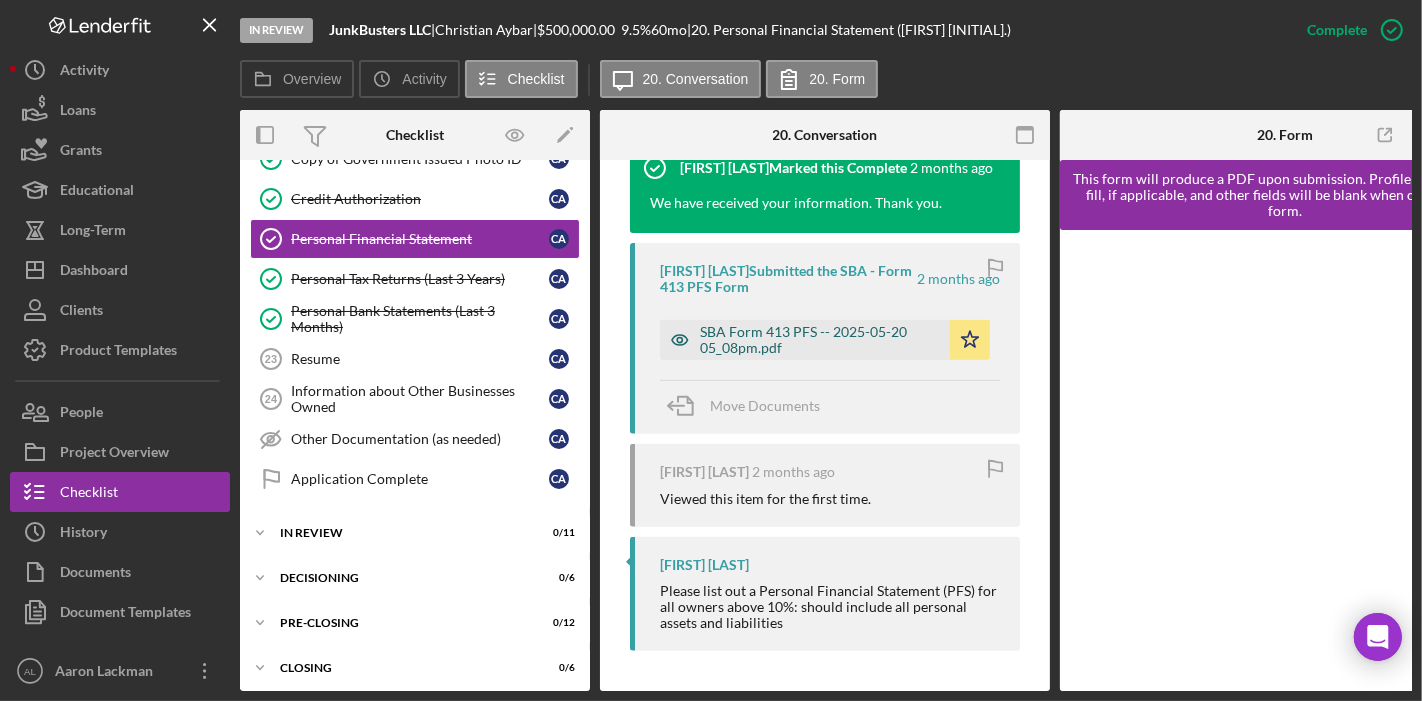 click on "SBA Form 413 PFS -- 2025-05-20 05_08pm.pdf" at bounding box center [820, 340] 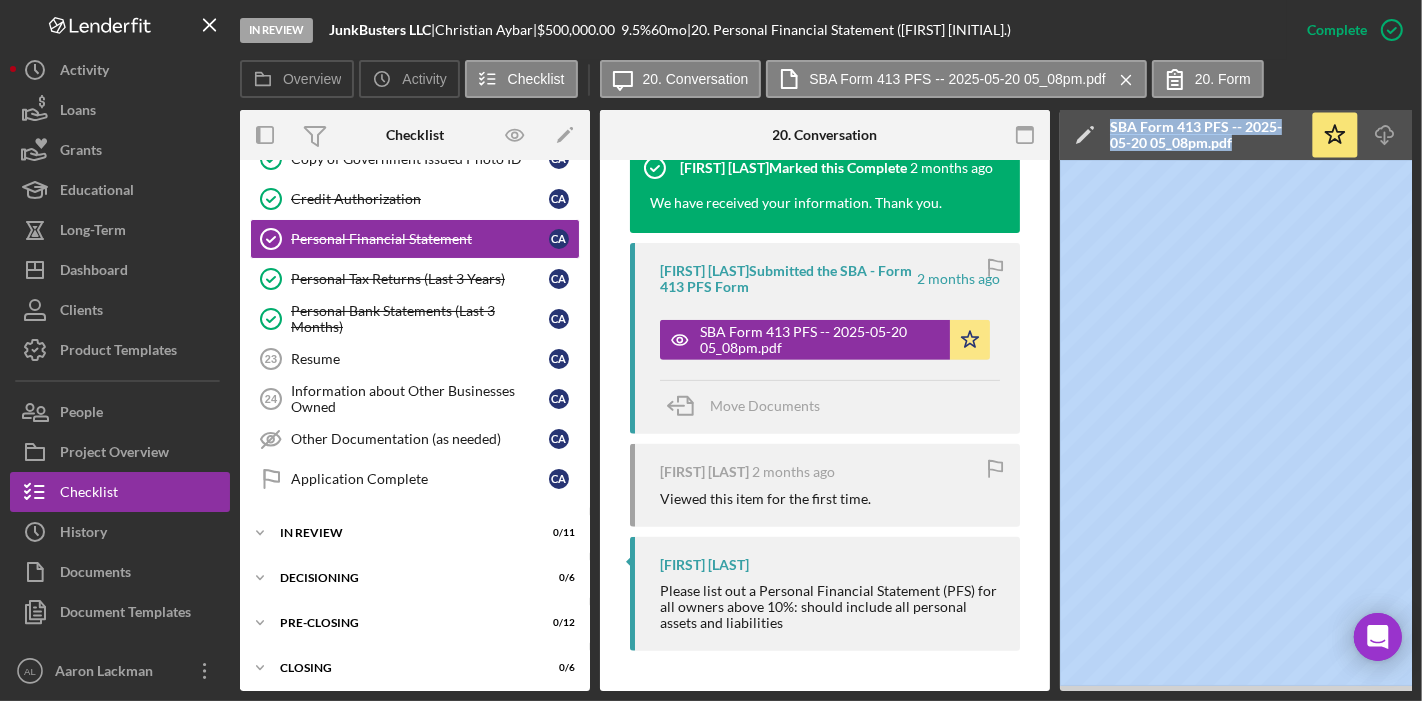 drag, startPoint x: 933, startPoint y: 684, endPoint x: 1107, endPoint y: 712, distance: 176.23848 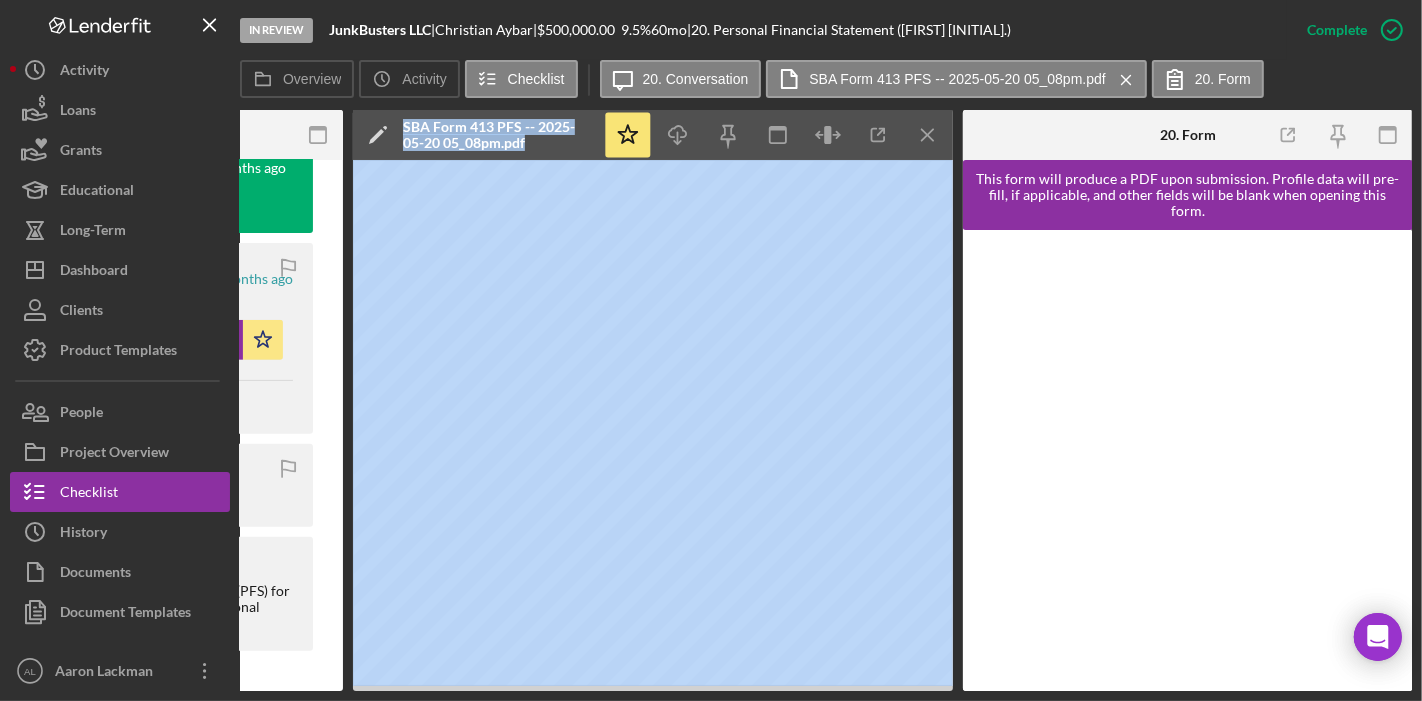 scroll, scrollTop: 0, scrollLeft: 0, axis: both 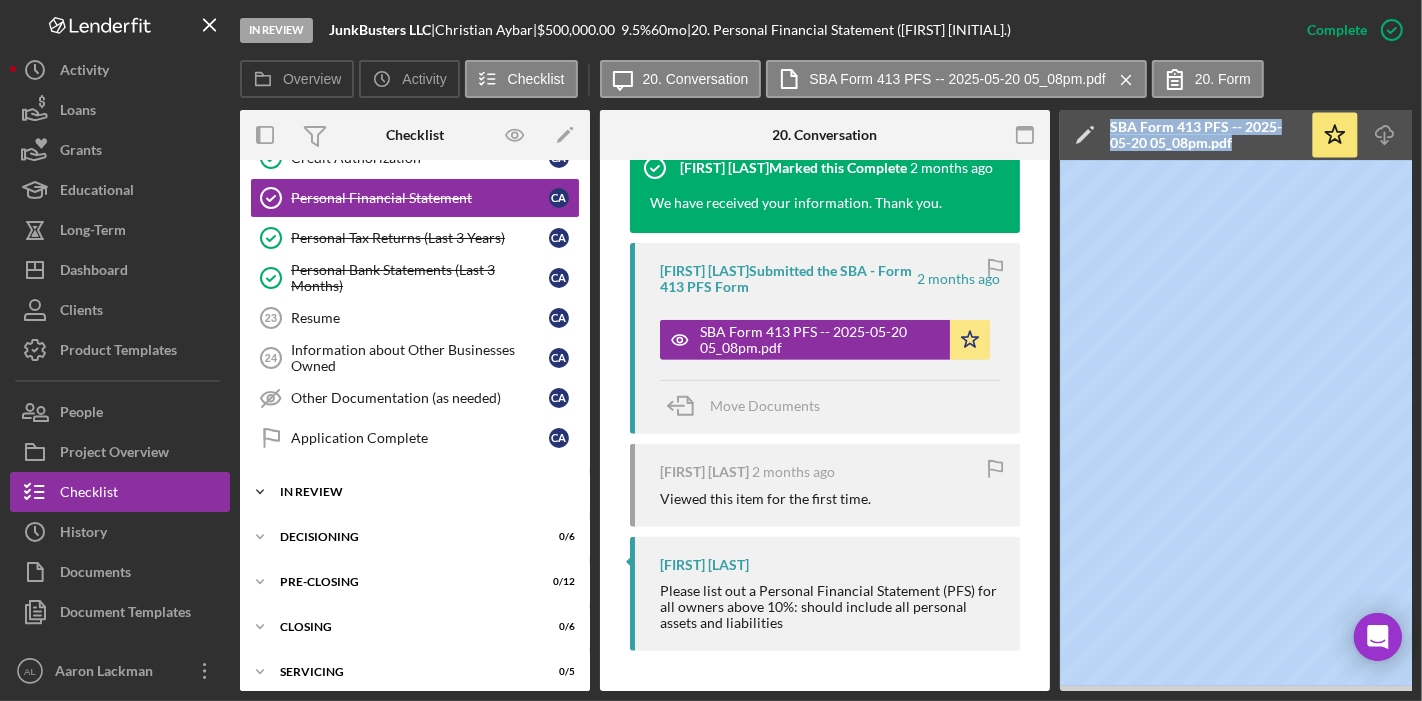 click on "In Review" at bounding box center (422, 492) 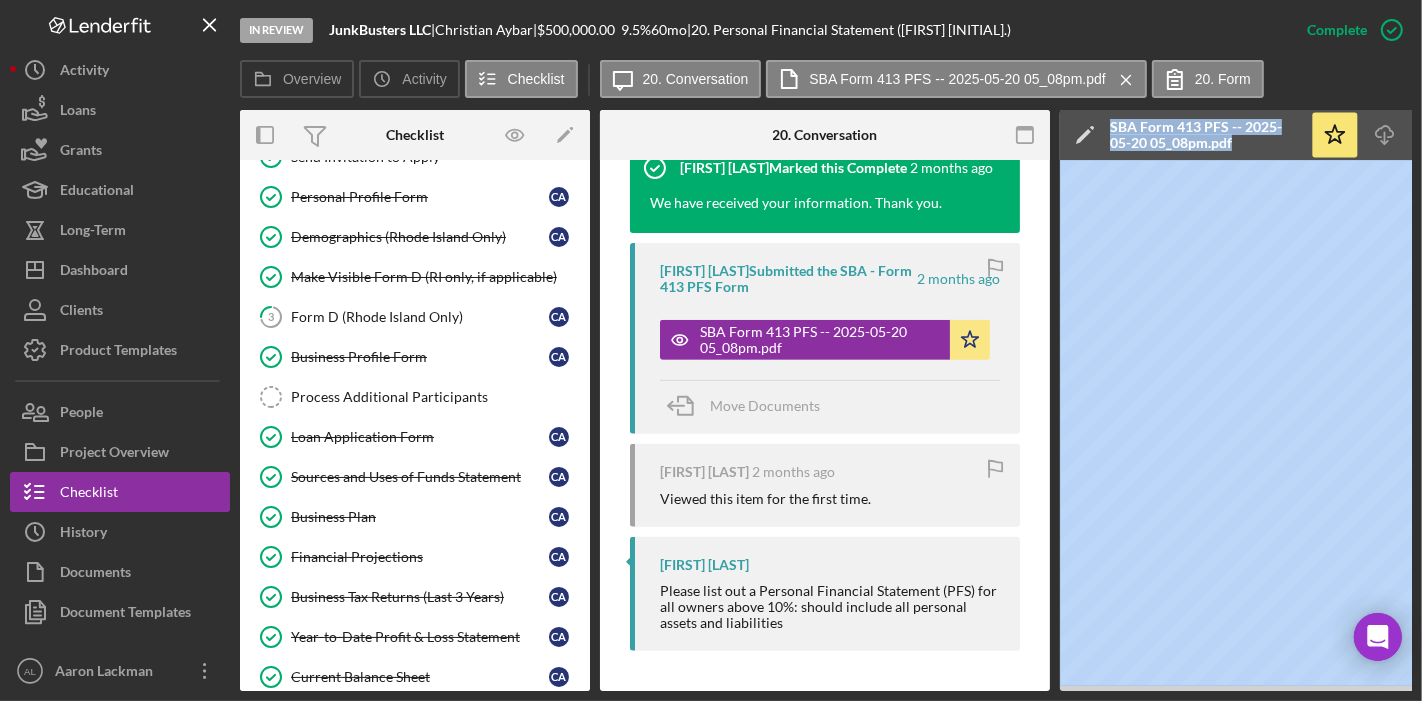 scroll, scrollTop: 0, scrollLeft: 0, axis: both 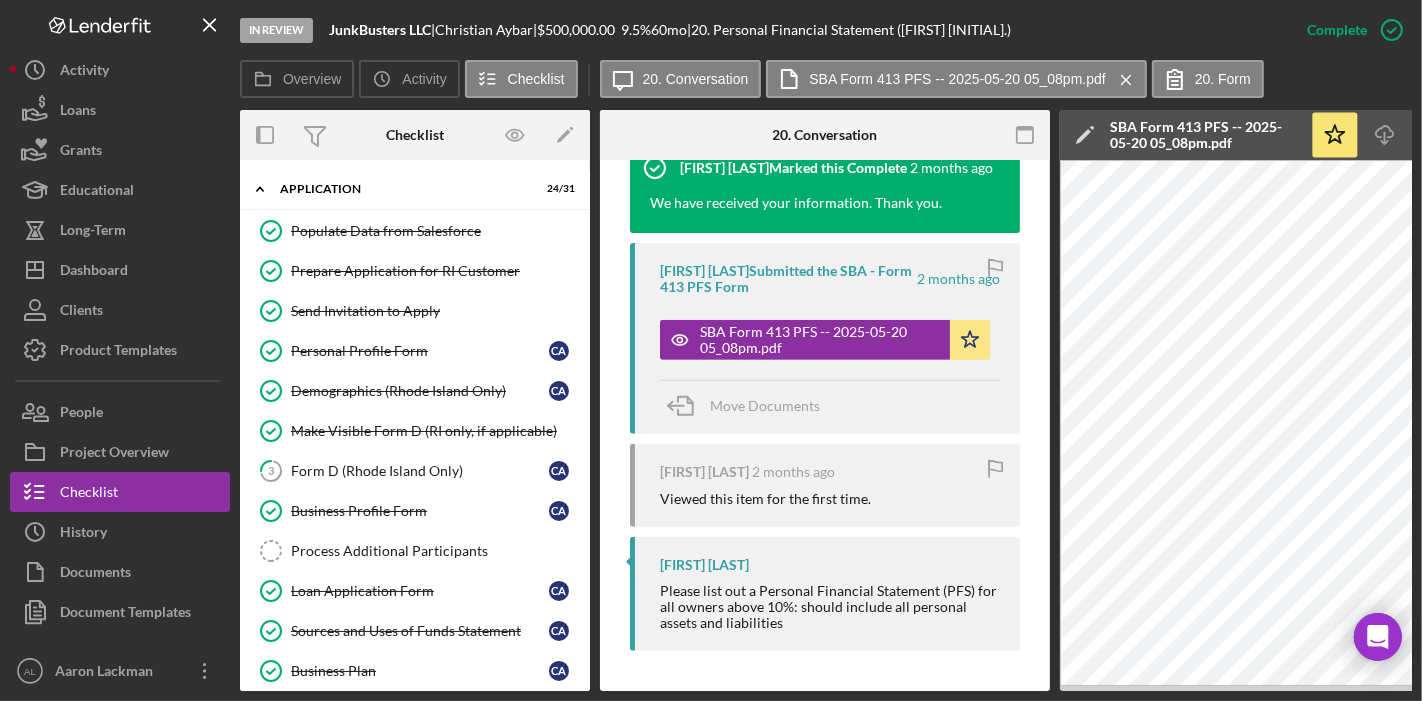 click on "Overview Overview Edit Icon/Edit Status Ongoing Risk Rating Sentiment Rating 5 Product Business Loan Created Date [DATE] Started Date [DATE] Closing Goal [DATE] Amount [CURRENCY] Rate [PERCENT] Term [NUMBER] months Contact Icon/User Photo AJ [FIRST] [LAST] Account Executive Stage In Review Weekly Status Update No Inactivity Alerts No Key Ratios Edit Icon/Edit DSCR Collateral Coverage DTI LTV Global DSCR Global Collateral Coverage Global DTI NOI Recommendation Edit Icon/Edit Payment Type Rate Term Amount Down Payment Closing Fee Include closing fee in amount financed? No Origination Fee Include origination fee in amount financed? No Amount Financed Closing Date First Payment Date Maturity Date Resolution Edit Icon/Edit Resolved On Resolution New Activity No new activity. Checklist Icon/Edit Icon/Expander Application 24 / 31 Populate Data from Salesforce Populate Data from Salesforce Prepare Application for RI Customer Prepare Application for RI Customer Send Invitation to Apply Personal Profile Form C" at bounding box center [826, 400] 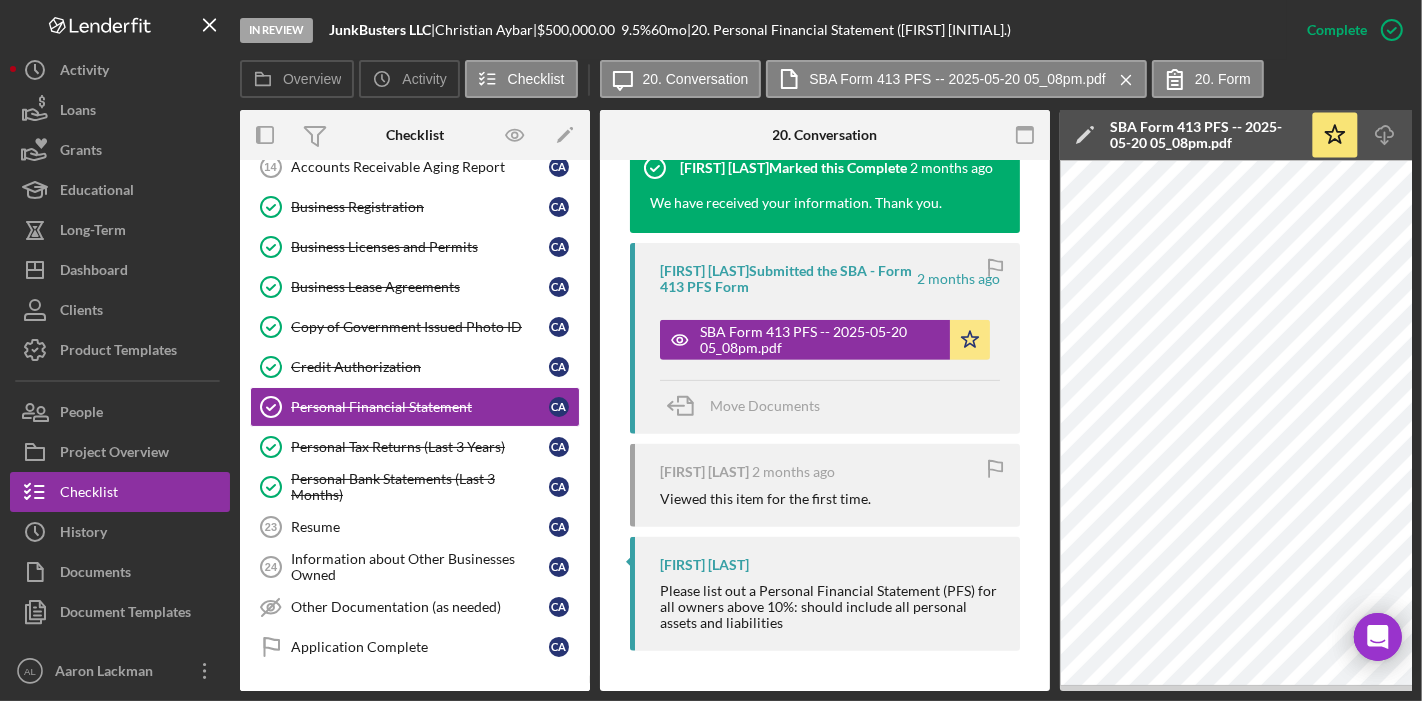 scroll, scrollTop: 776, scrollLeft: 0, axis: vertical 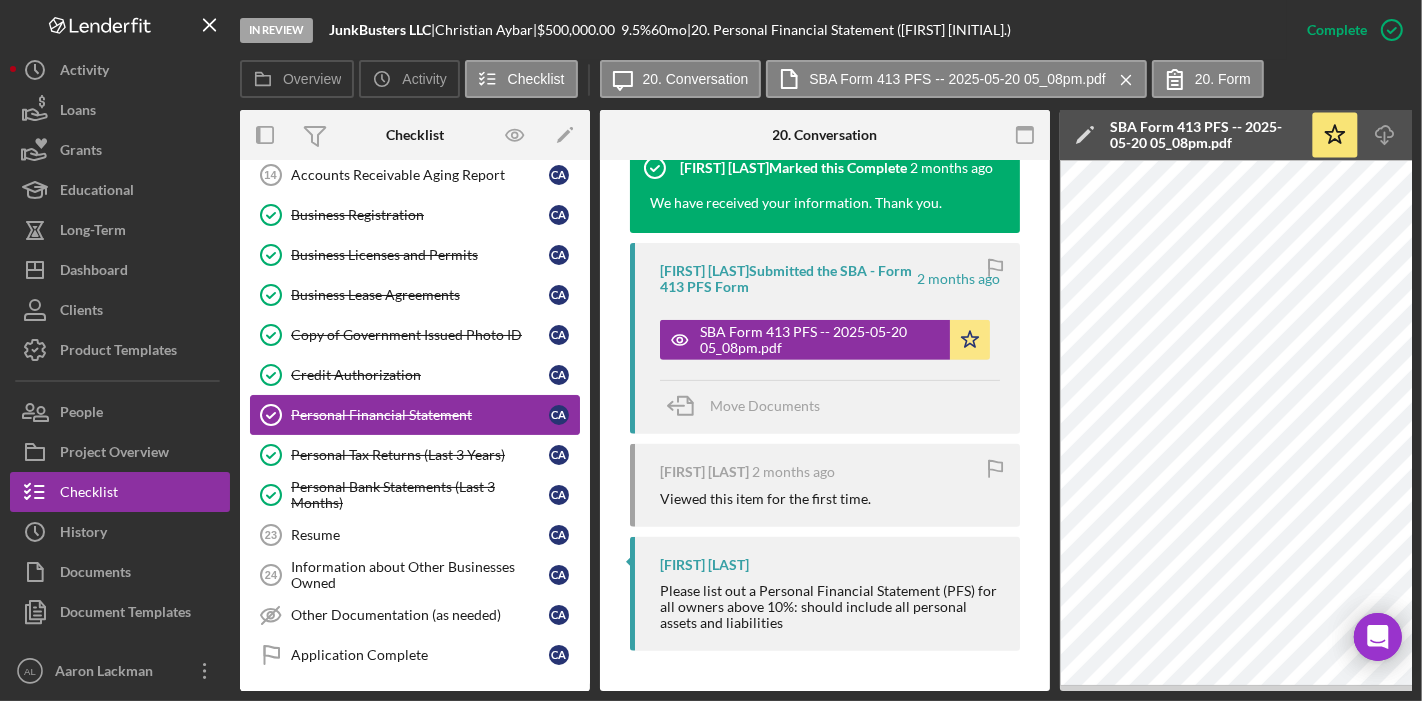 click on "Personal Financial Statement" at bounding box center (420, 415) 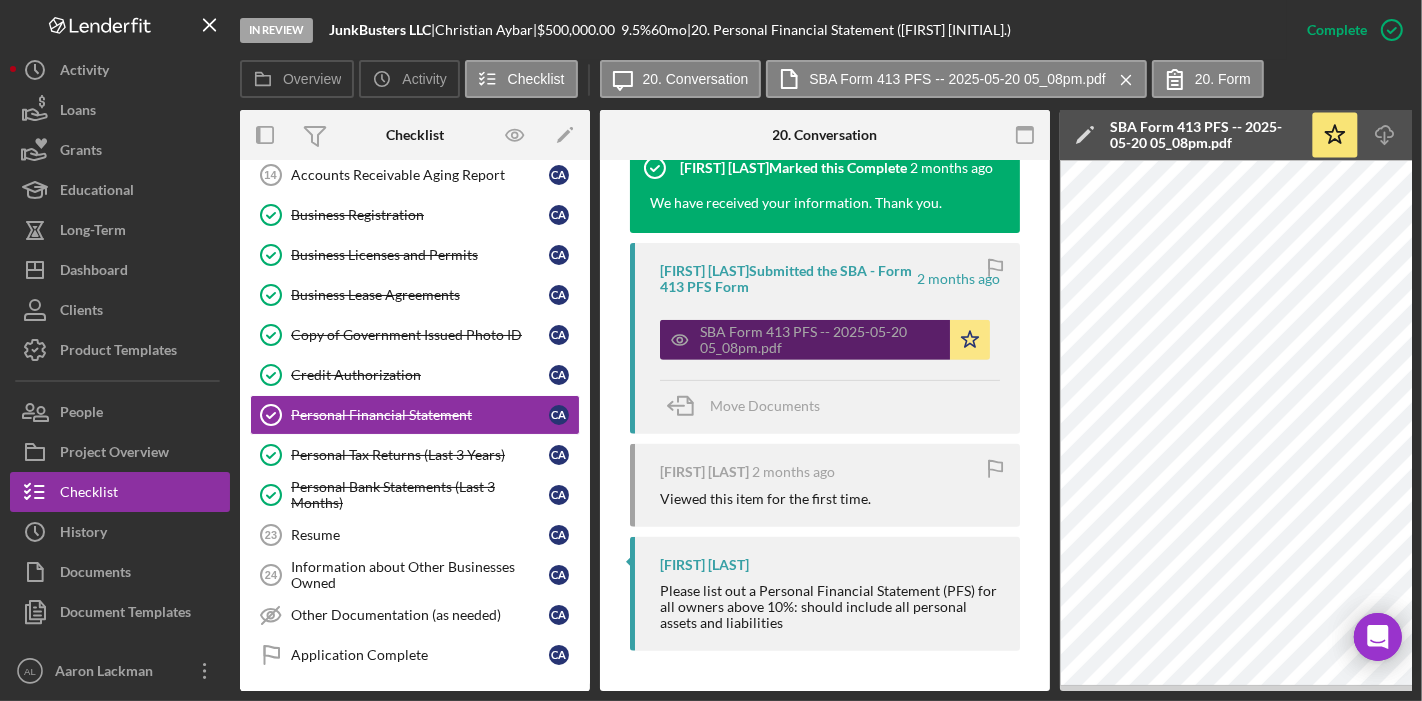 click on "SBA Form 413 PFS -- 2025-05-20 05_08pm.pdf" at bounding box center (820, 340) 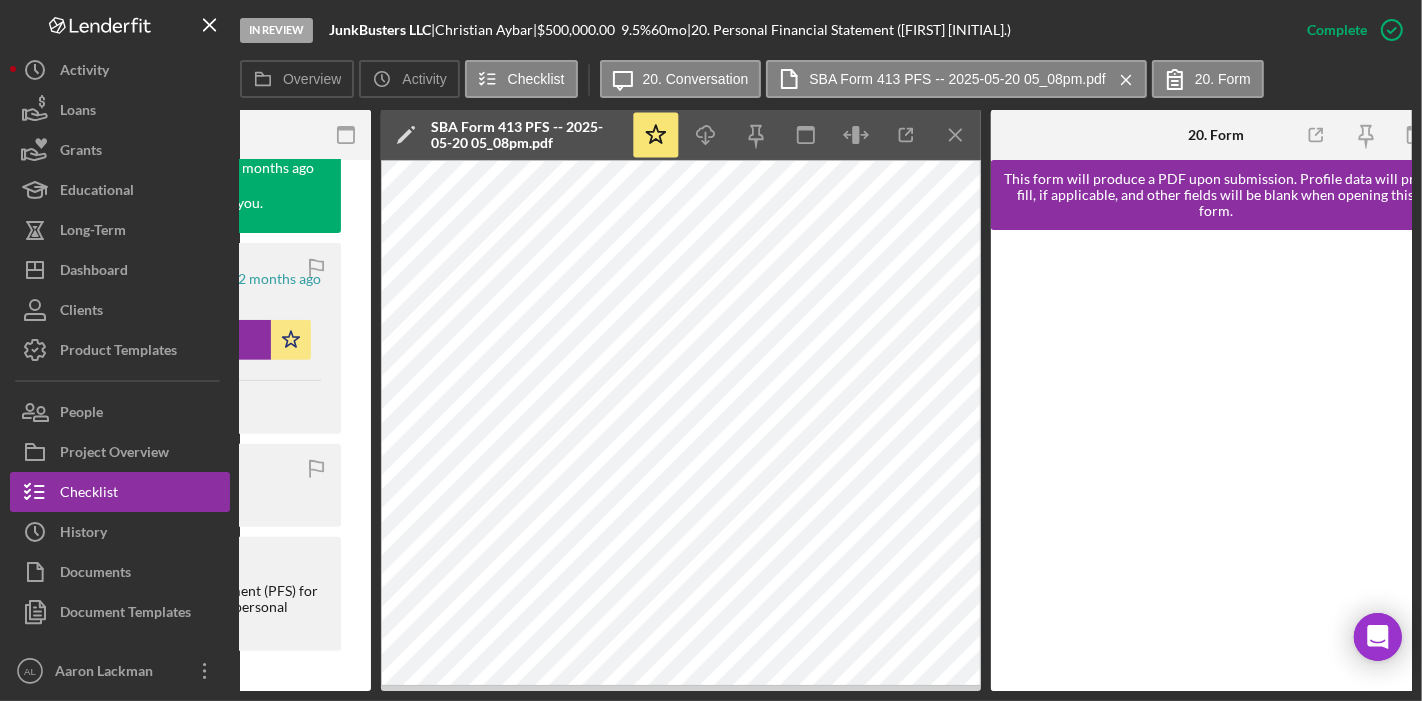 scroll, scrollTop: 0, scrollLeft: 675, axis: horizontal 